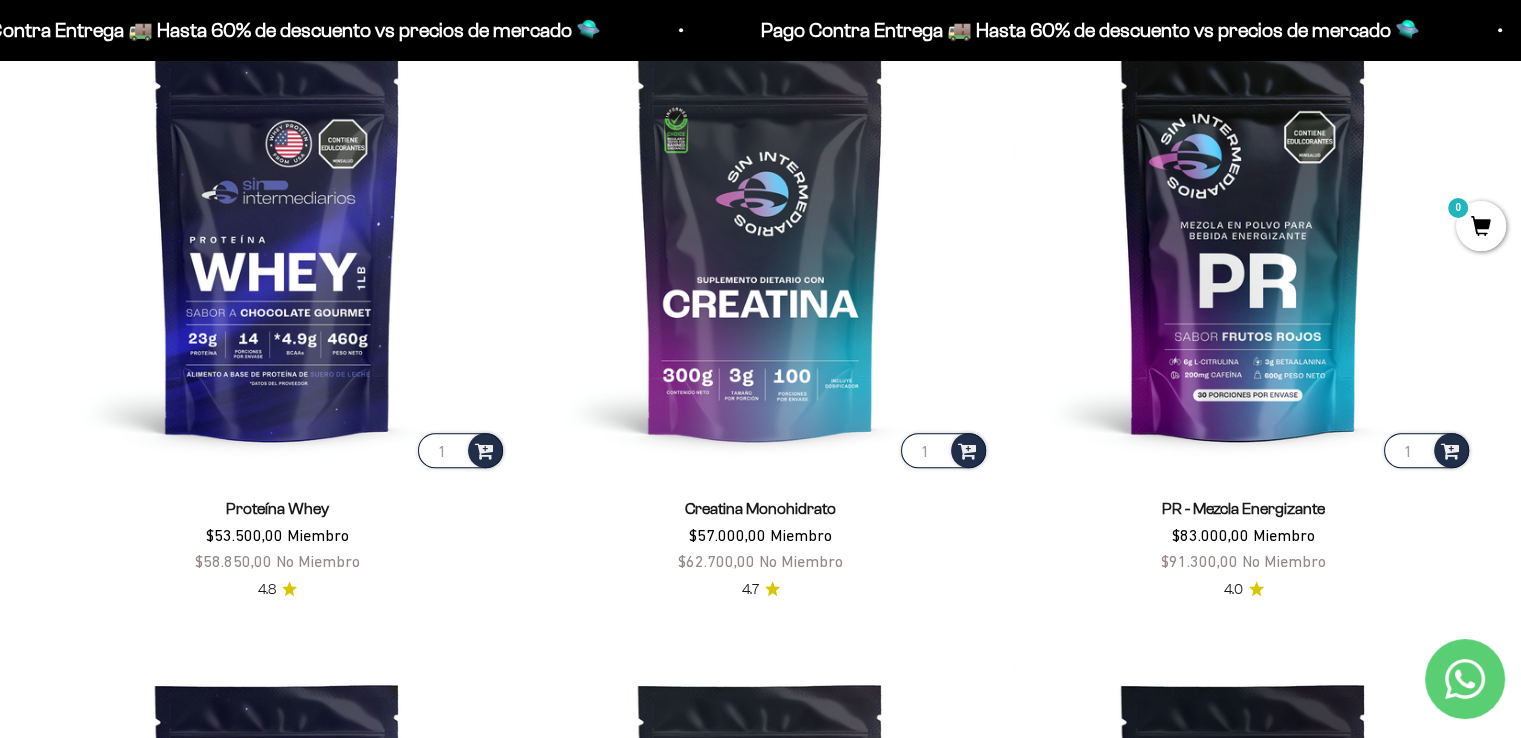 scroll, scrollTop: 921, scrollLeft: 0, axis: vertical 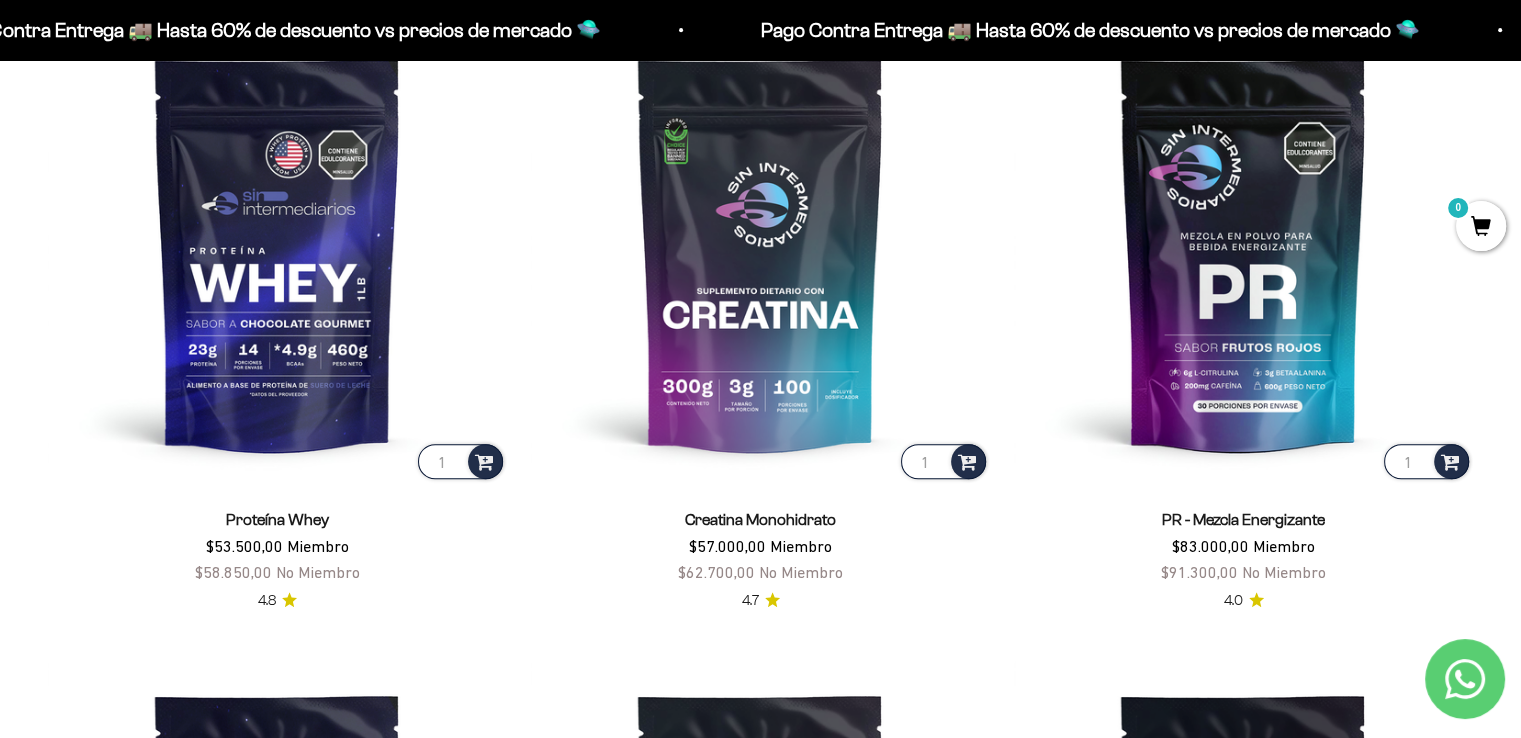 click on "Ir al contenido
Pago Contra Entrega 🚚 Hasta 60% de descuento vs precios de mercado 🛸
Pago Contra Entrega 🚚 Hasta 60% de descuento vs precios de mercado 🛸
Pago Contra Entrega 🚚 Hasta 60% de descuento vs precios de mercado 🛸
Pago Contra Entrega 🚚 Hasta 60% de descuento vs precios de mercado 🛸
Pago Contra Entrega 🚚 Hasta 60% de descuento vs precios de mercado 🛸
Pago Contra Entrega 🚚 Hasta 60% de descuento vs precios de mercado 🛸
Pago Contra Entrega 🚚 Hasta 60% de descuento vs precios de mercado 🛸
Pago Contra Entrega 🚚 Hasta 60% de descuento vs precios de mercado 🛸" at bounding box center (760, 3617) 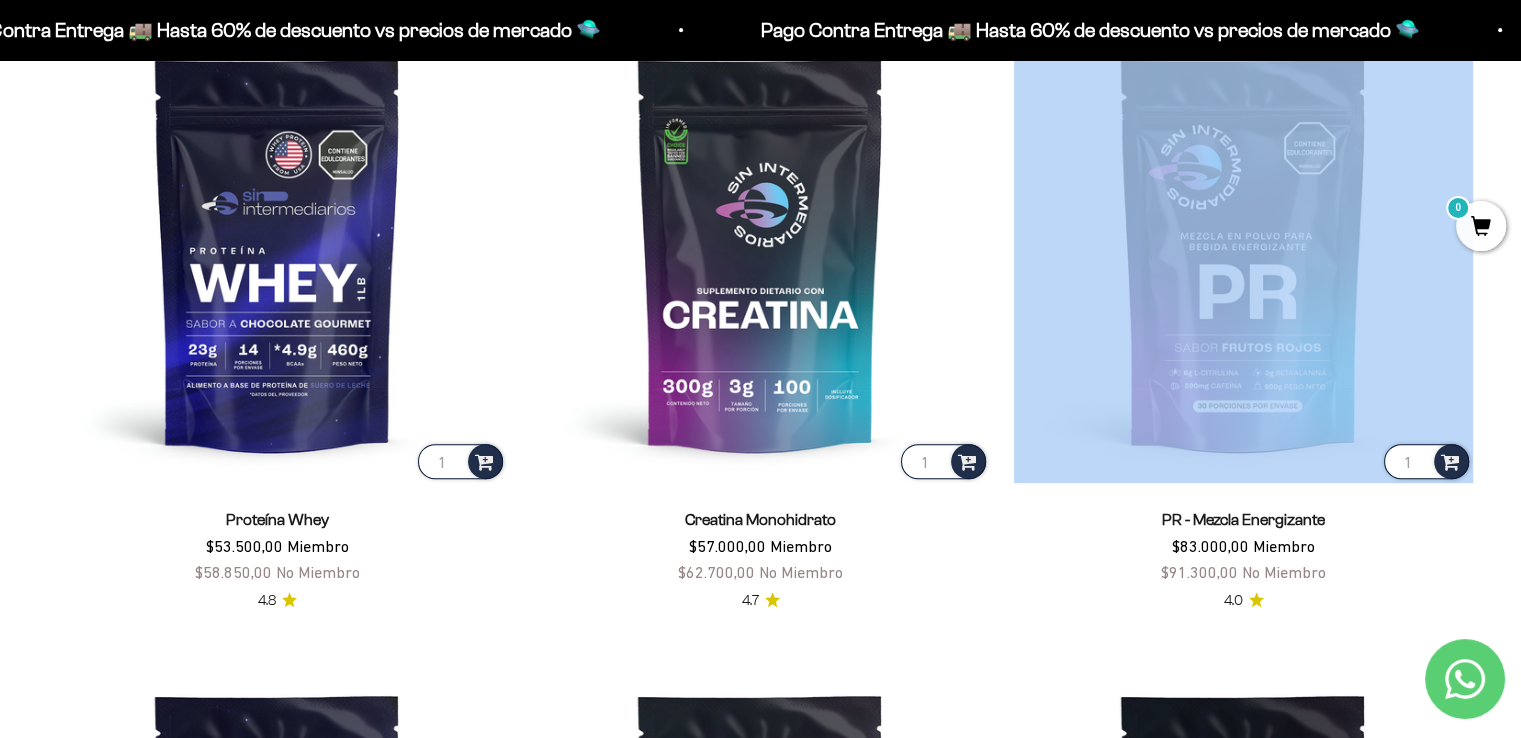 click on "1
Proteína Whey $53.500,00   Miembro $58.850,00   No Miembro 4.8
1
Creatina Monohidrato $57.000,00   Miembro $62.700,00   No Miembro 4.7
1
PR - Mezcla Energizante $83.000,00   Miembro $91.300,00   No Miembro 4.0
1
Proteína Aislada (ISO) $74.000,00   Miembro $81.400,00   No Miembro 4.8
1
Colágeno Hidrolizado $45.000,00   Miembro $49.500,00   No Miembro 4.8
1
BCAAs sabor Limón - Mandarina (2:1:1) $53.000,00   Miembro $58.300,00   No Miembro 4.5" at bounding box center [760, 635] 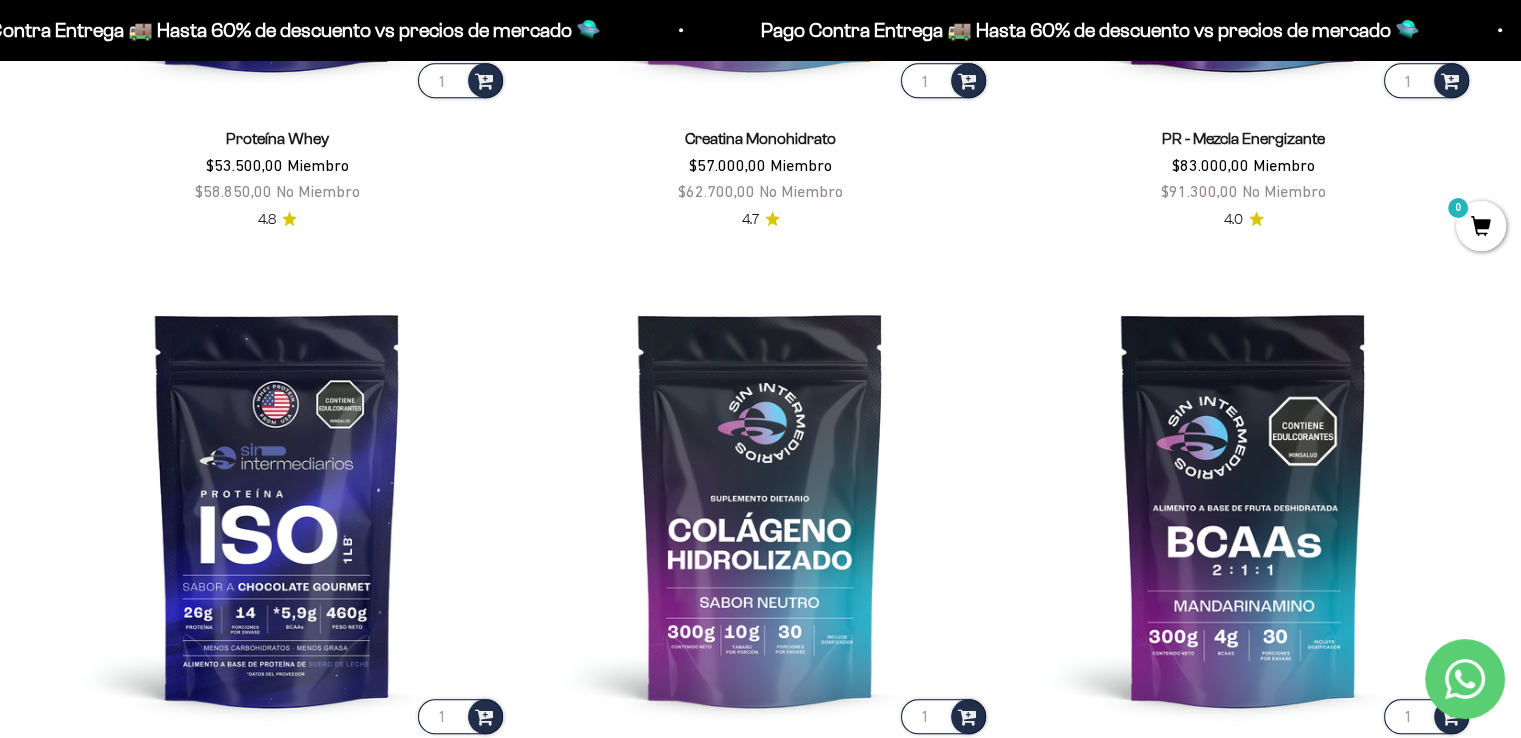 scroll, scrollTop: 1312, scrollLeft: 0, axis: vertical 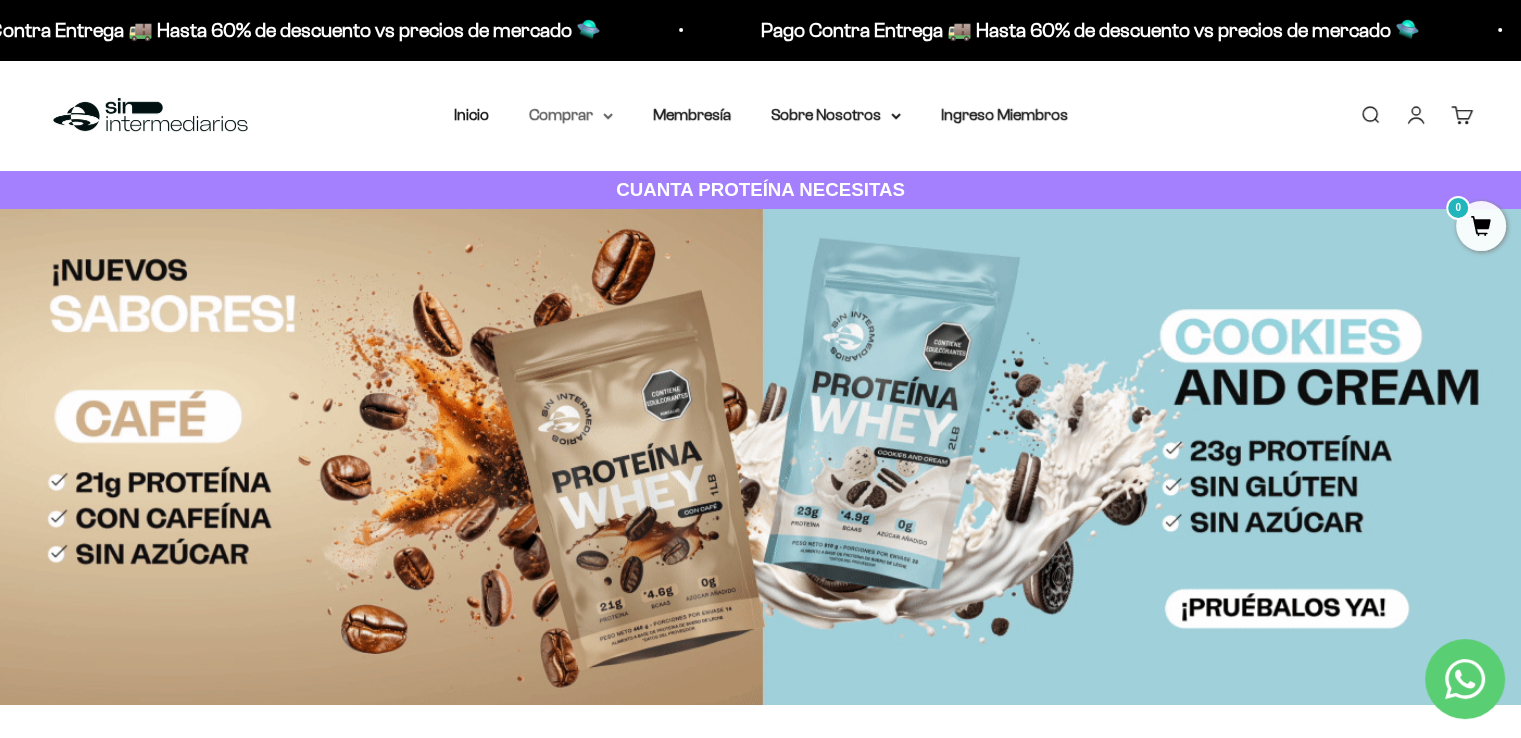 click on "Comprar" at bounding box center [571, 115] 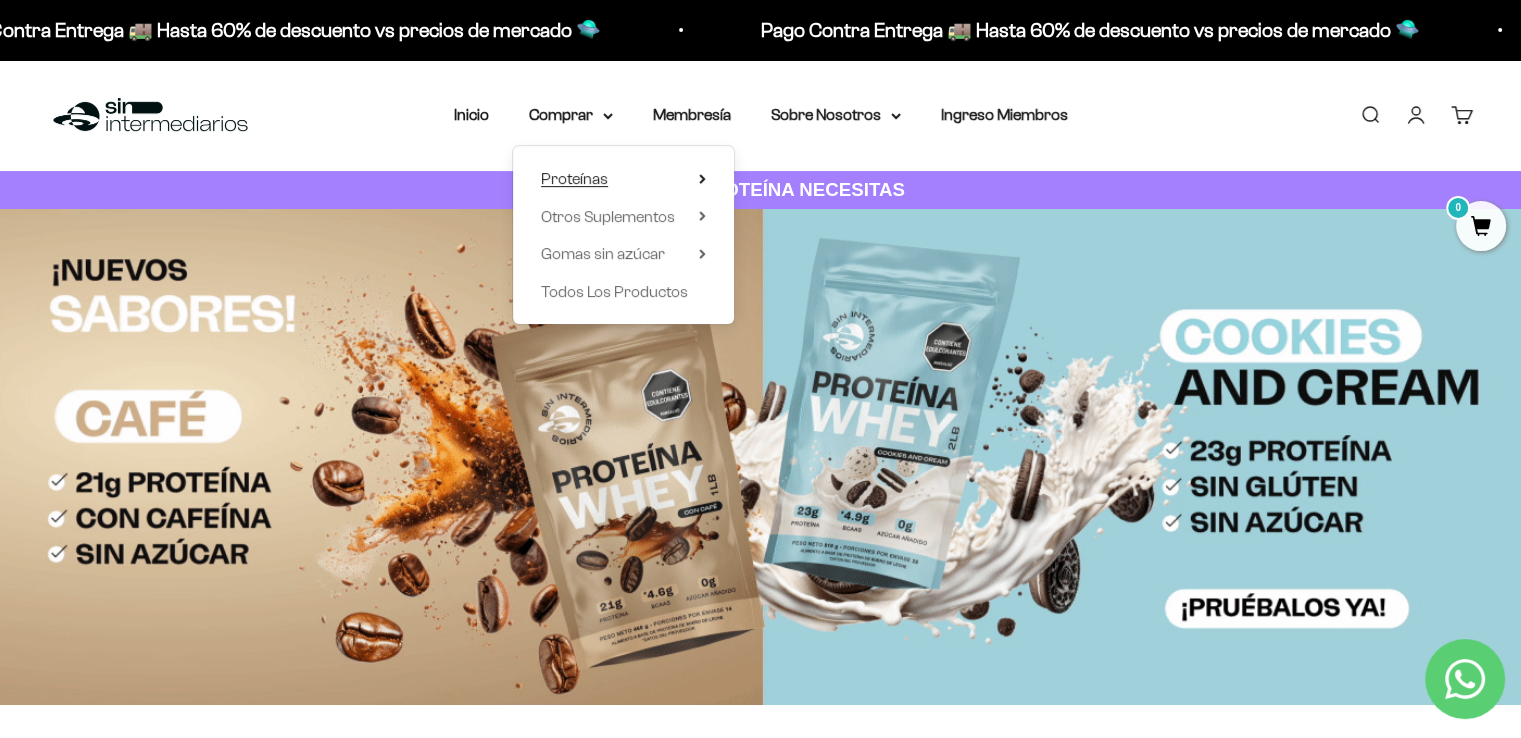 click on "Proteínas" at bounding box center (623, 179) 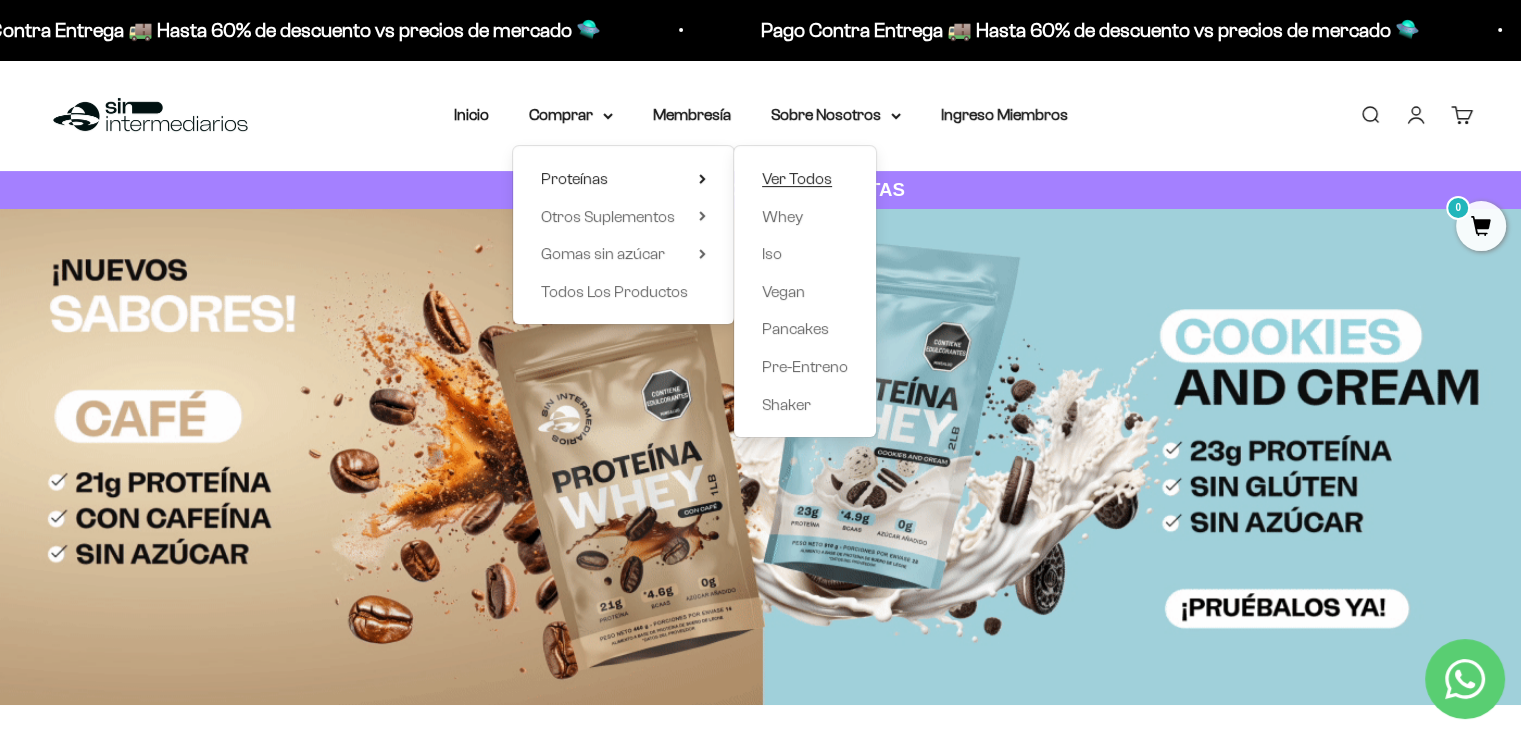 click on "Ver Todos" at bounding box center (797, 178) 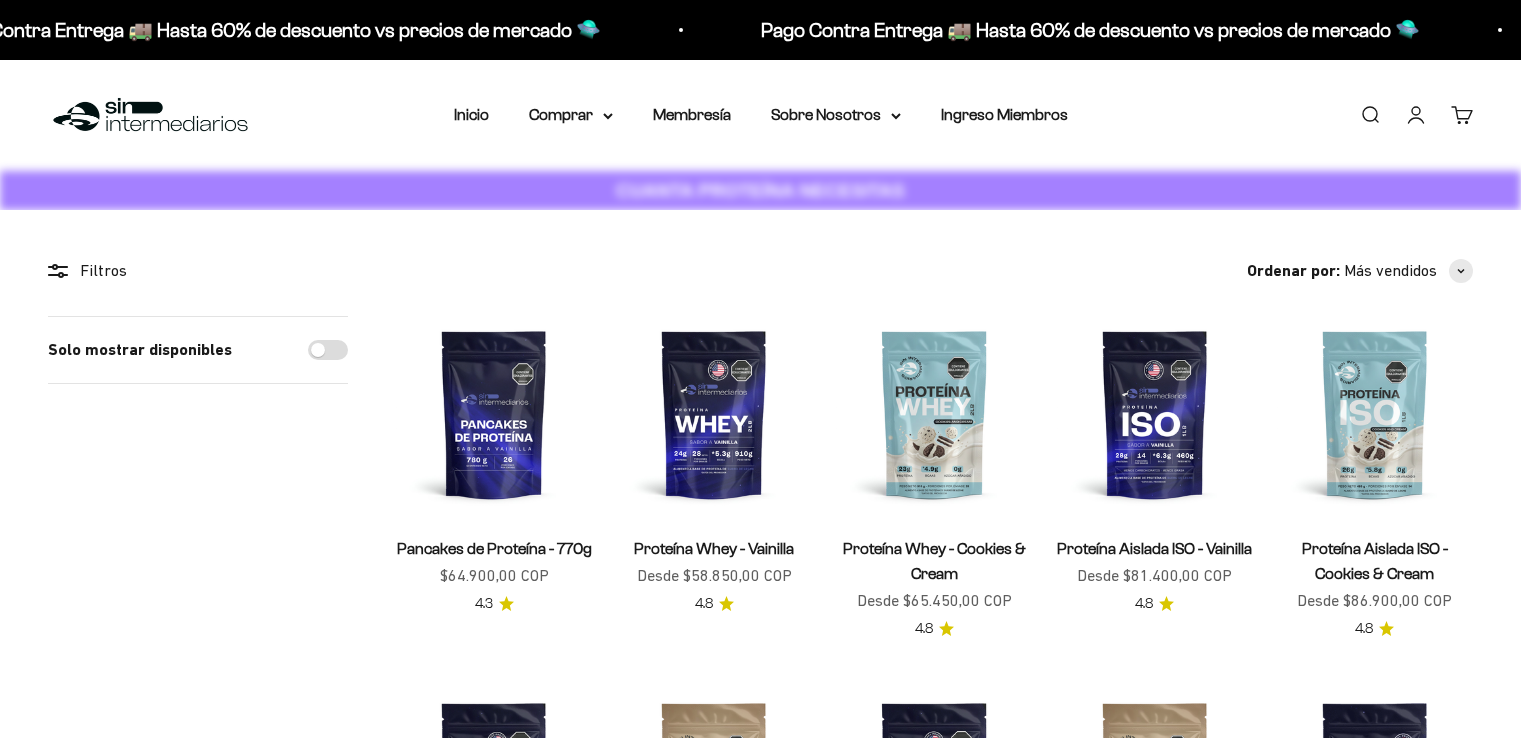 scroll, scrollTop: 0, scrollLeft: 0, axis: both 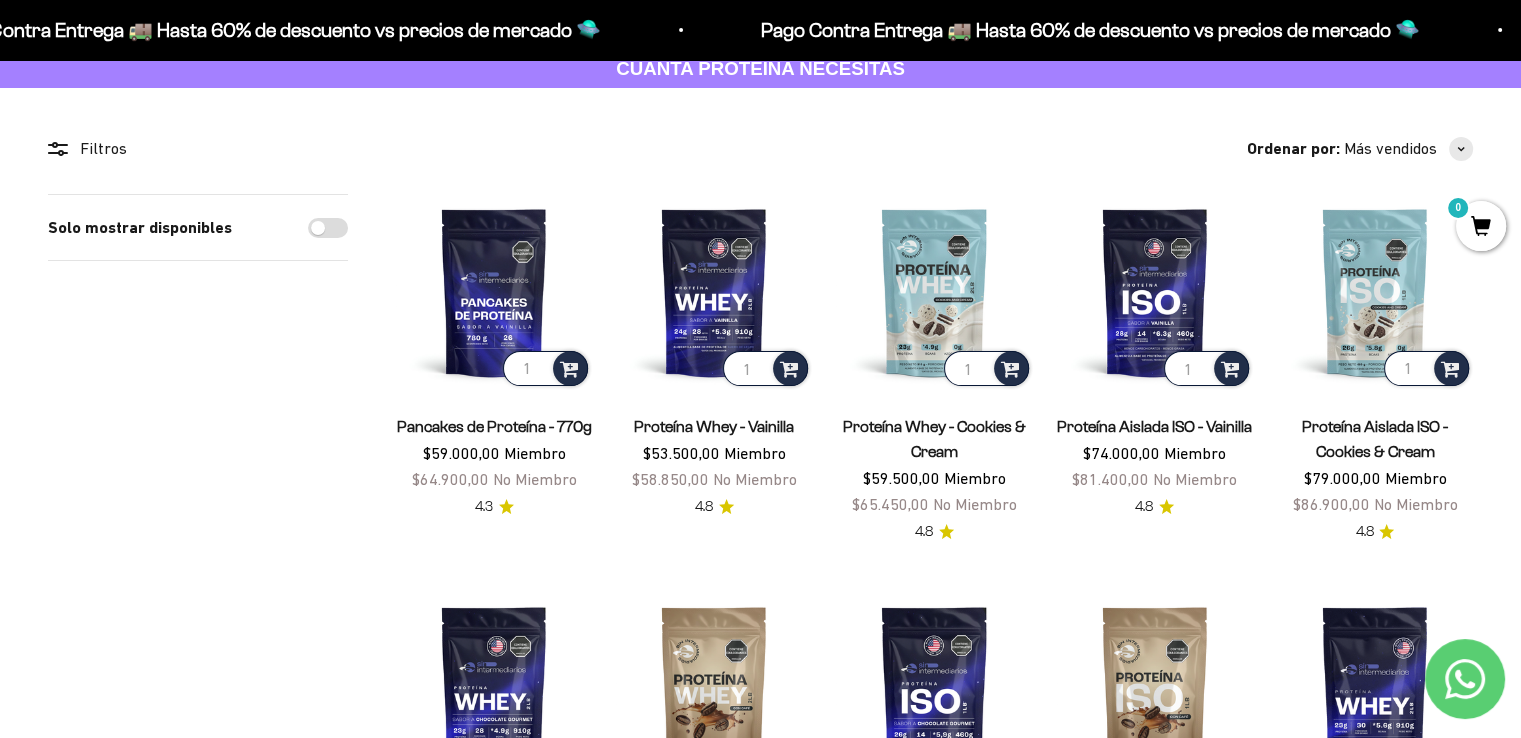 drag, startPoint x: 1528, startPoint y: 139, endPoint x: 1520, endPoint y: 163, distance: 25.298222 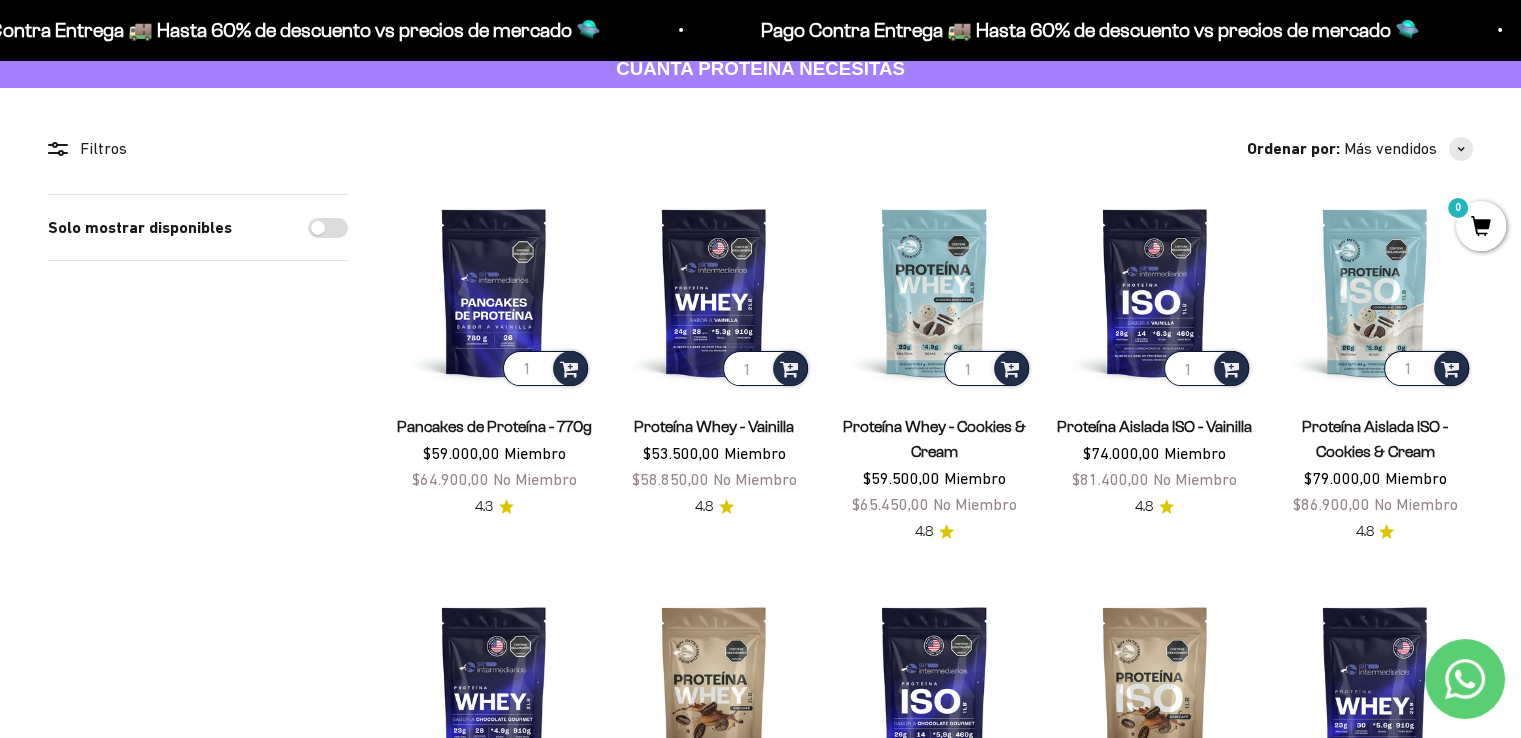 click on "Ir al contenido
Pago Contra Entrega 🚚 Hasta 60% de descuento vs precios de mercado 🛸
Pago Contra Entrega 🚚 Hasta 60% de descuento vs precios de mercado 🛸
Pago Contra Entrega 🚚 Hasta 60% de descuento vs precios de mercado 🛸
Pago Contra Entrega 🚚 Hasta 60% de descuento vs precios de mercado 🛸
Pago Contra Entrega 🚚 Hasta 60% de descuento vs precios de mercado 🛸
Pago Contra Entrega 🚚 Hasta 60% de descuento vs precios de mercado 🛸
Pago Contra Entrega 🚚 Hasta 60% de descuento vs precios de mercado 🛸
Pago Contra Entrega 🚚 Hasta 60% de descuento vs precios de mercado 🛸
Pago Contra Entrega 🚚 Hasta 60% de descuento vs precios de mercado 🛸
Pago Contra Entrega 🚚 Hasta 60% de descuento vs precios de mercado 🛸" at bounding box center (760, 1662) 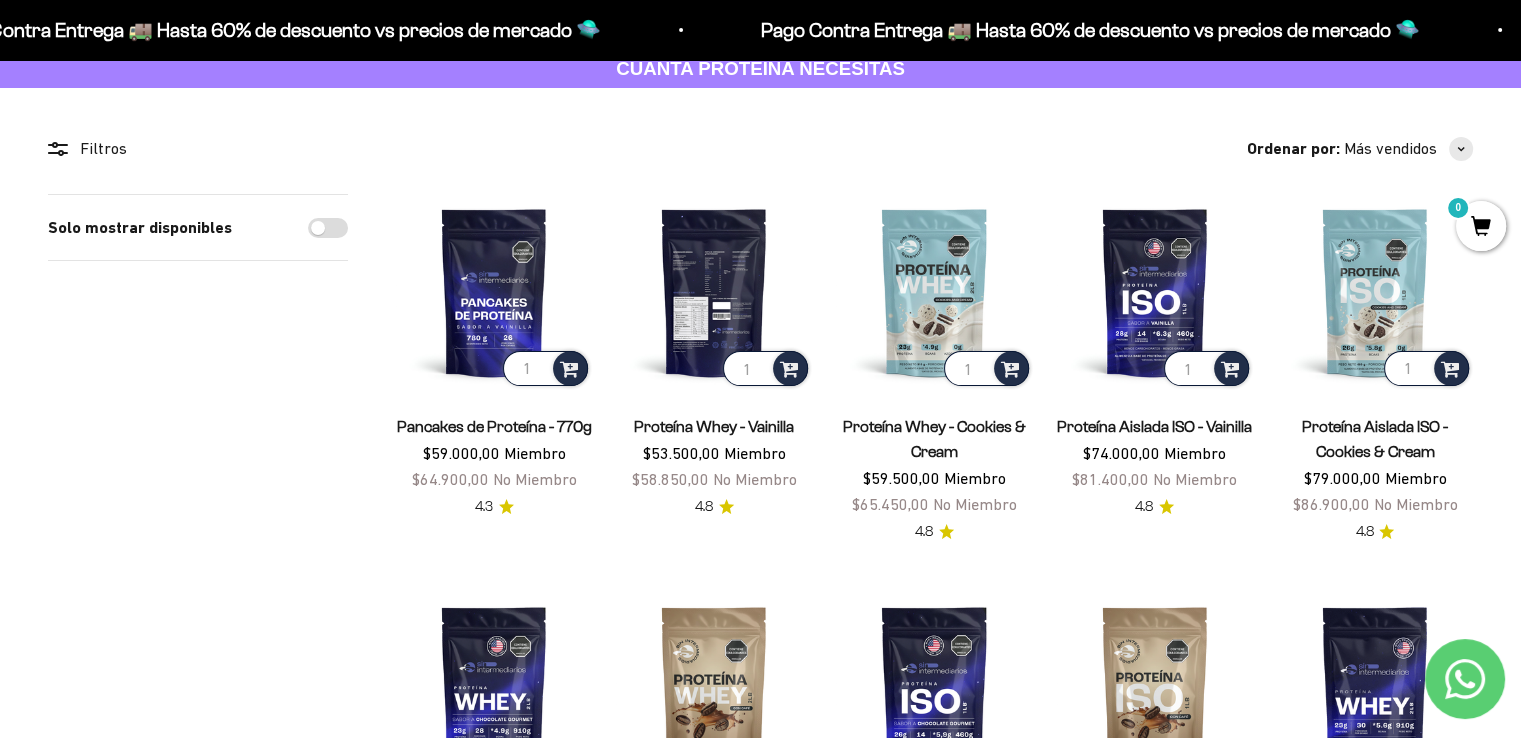 click at bounding box center [714, 292] 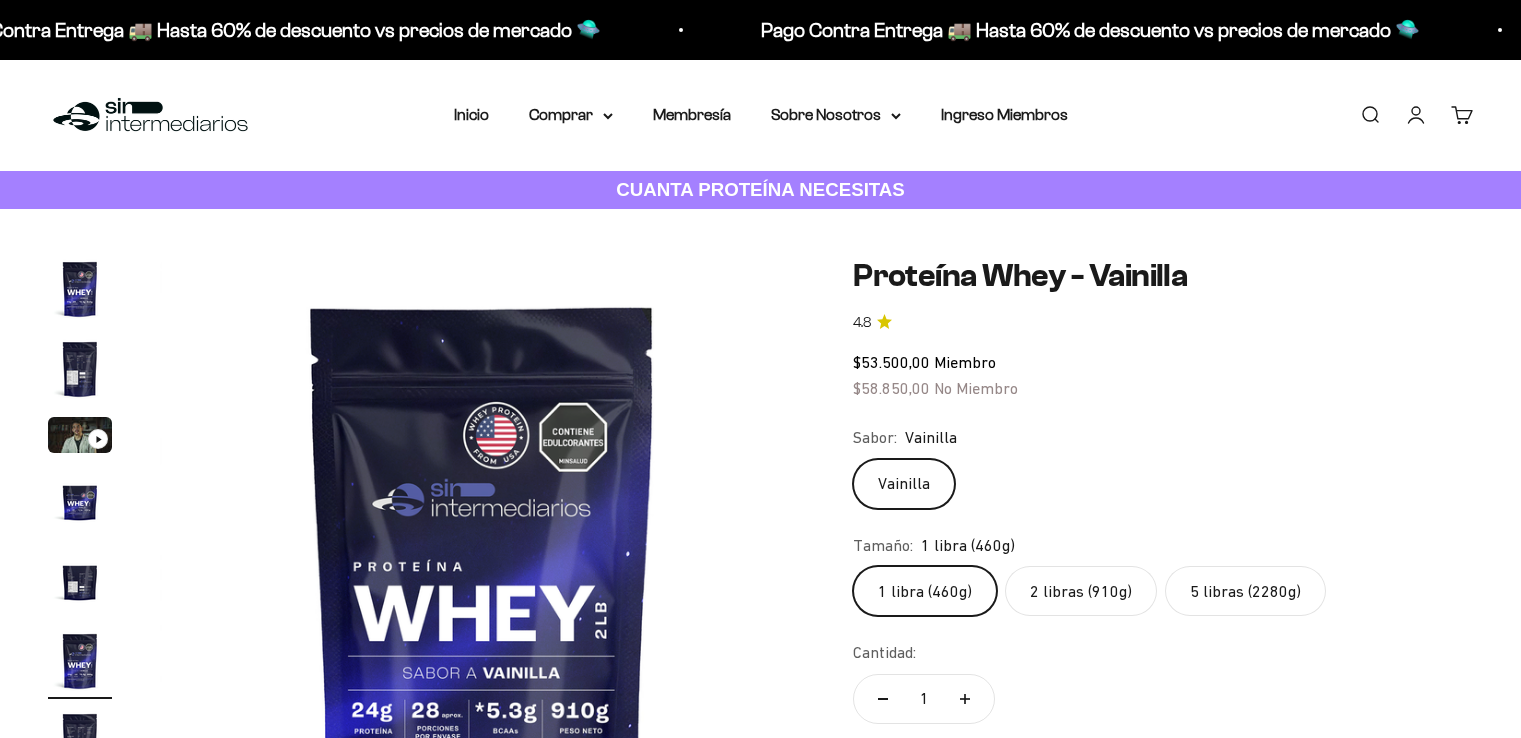 scroll, scrollTop: 0, scrollLeft: 0, axis: both 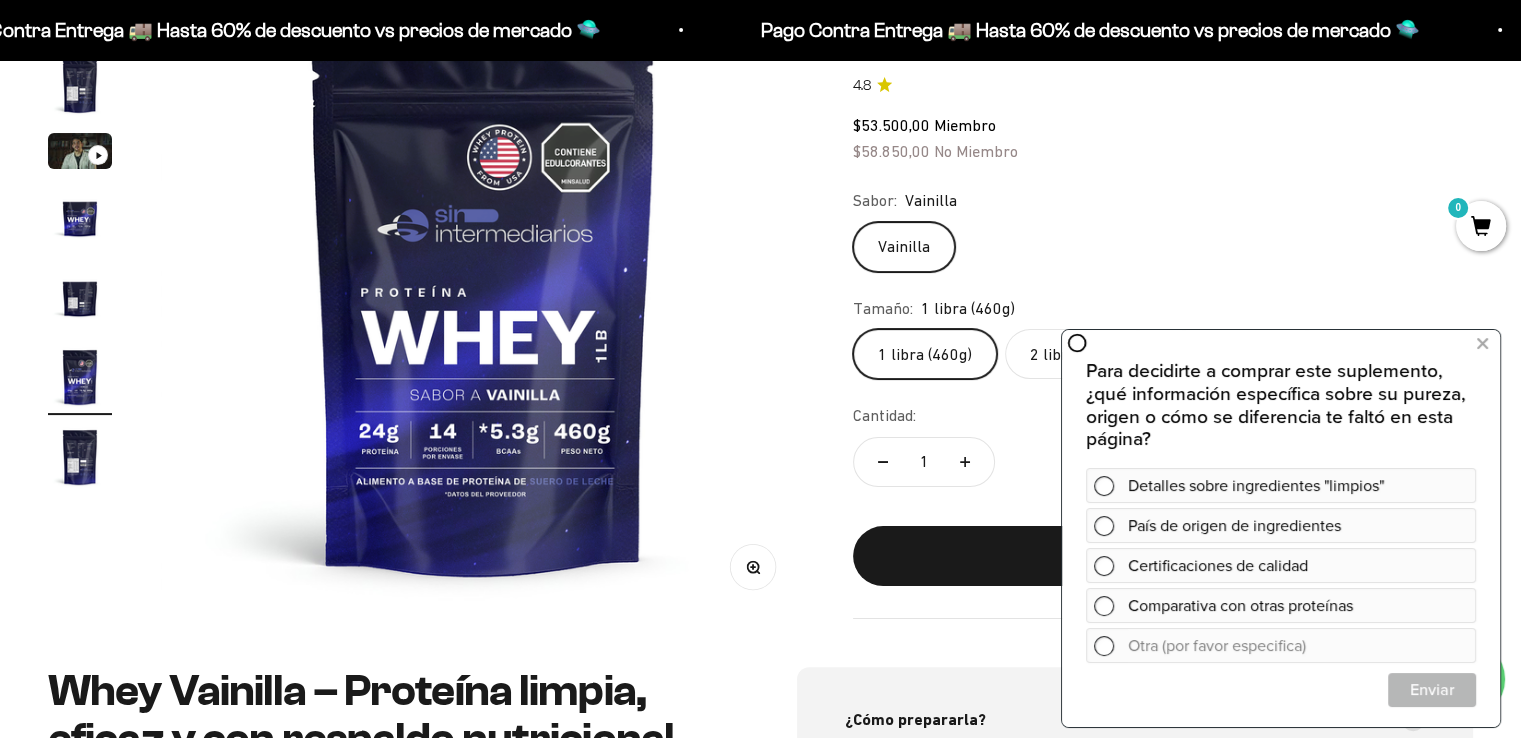 click on "Para decidirte a comprar este suplemento, ¿qué información específica sobre su pureza, origen o cómo se diferencia te faltó en esta página? Detalles sobre ingredientes "limpios" País de origen de ingredientes Certificaciones de calidad Comparativa con otras proteínas 0% Detalles sobre ingredientes "limpios" 0% País de origen de ingredientes 0% Certificaciones de calidad 0% Comparativa con otras proteínas 0% Otra (por favor especifica) Enviar Enviar Cerrar" at bounding box center [1281, 526] 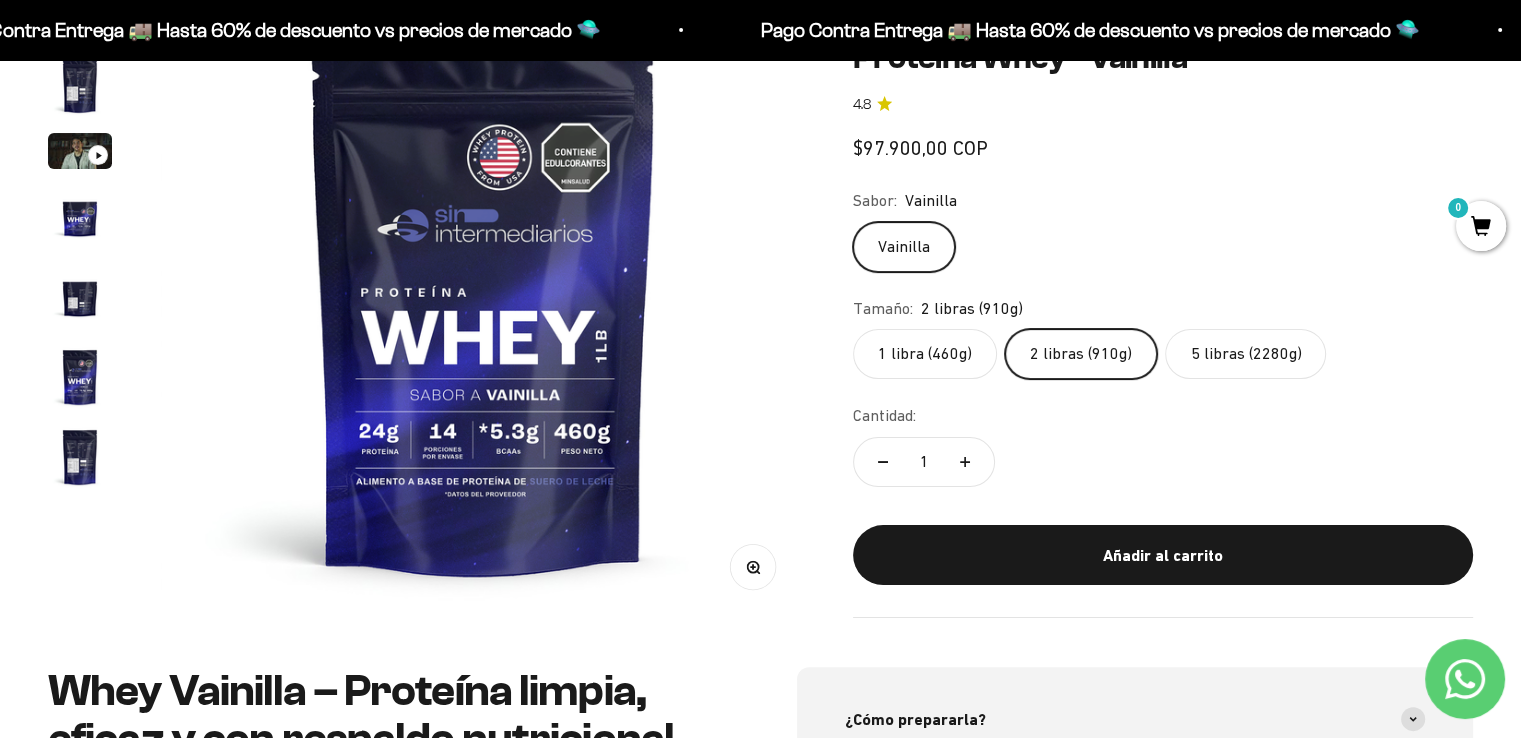 scroll, scrollTop: 0, scrollLeft: 0, axis: both 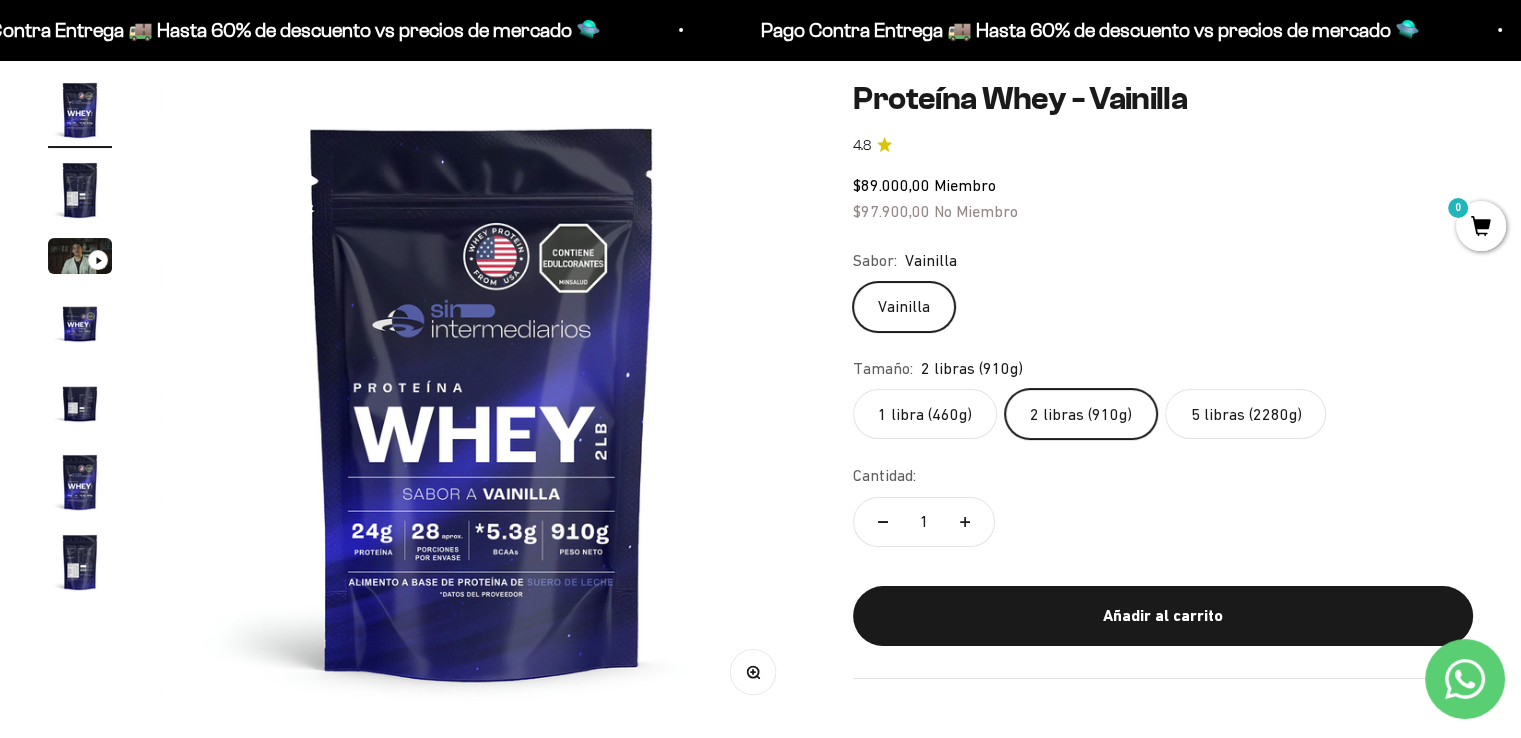 click on "1 libra (460g)" 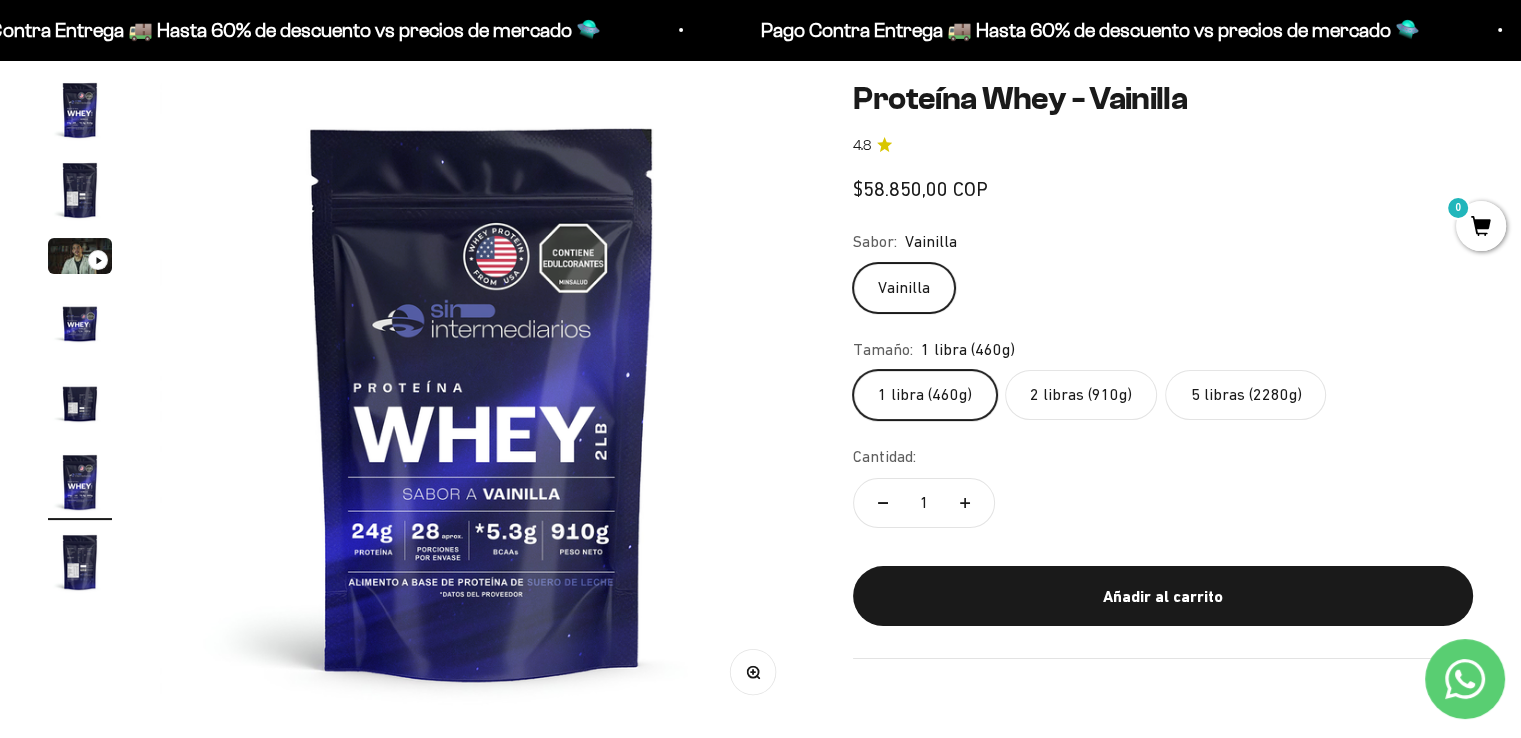 scroll, scrollTop: 0, scrollLeft: 3346, axis: horizontal 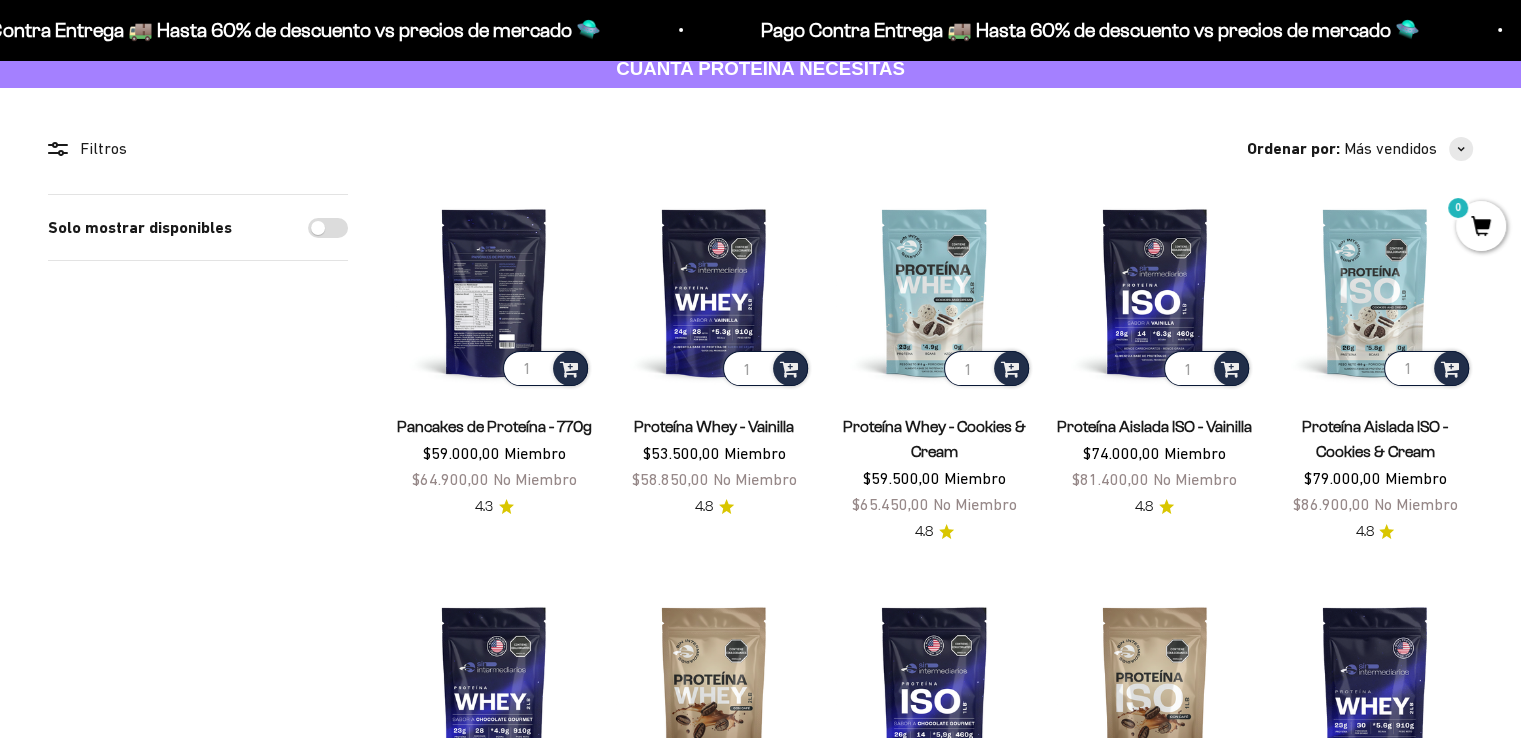 click at bounding box center [494, 292] 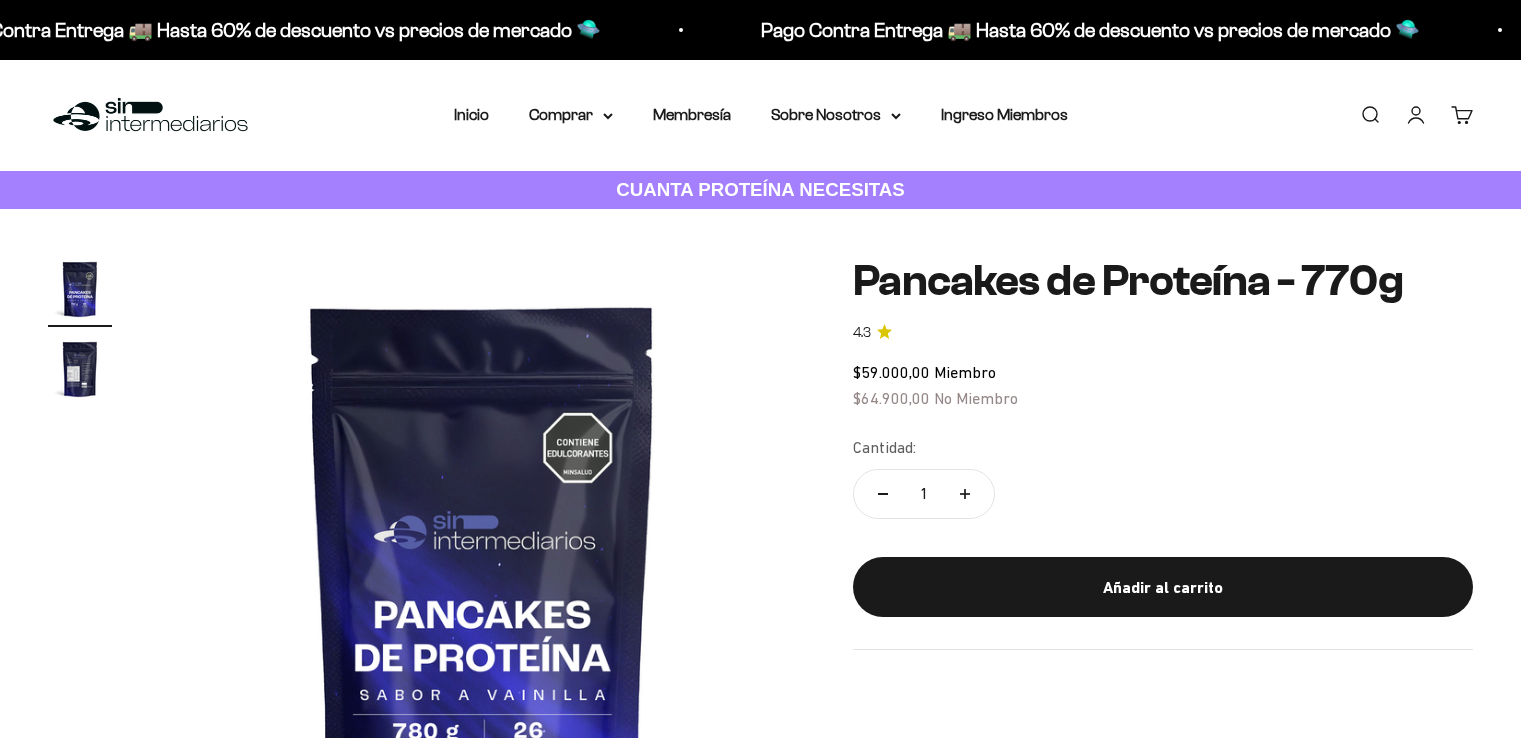 scroll, scrollTop: 0, scrollLeft: 0, axis: both 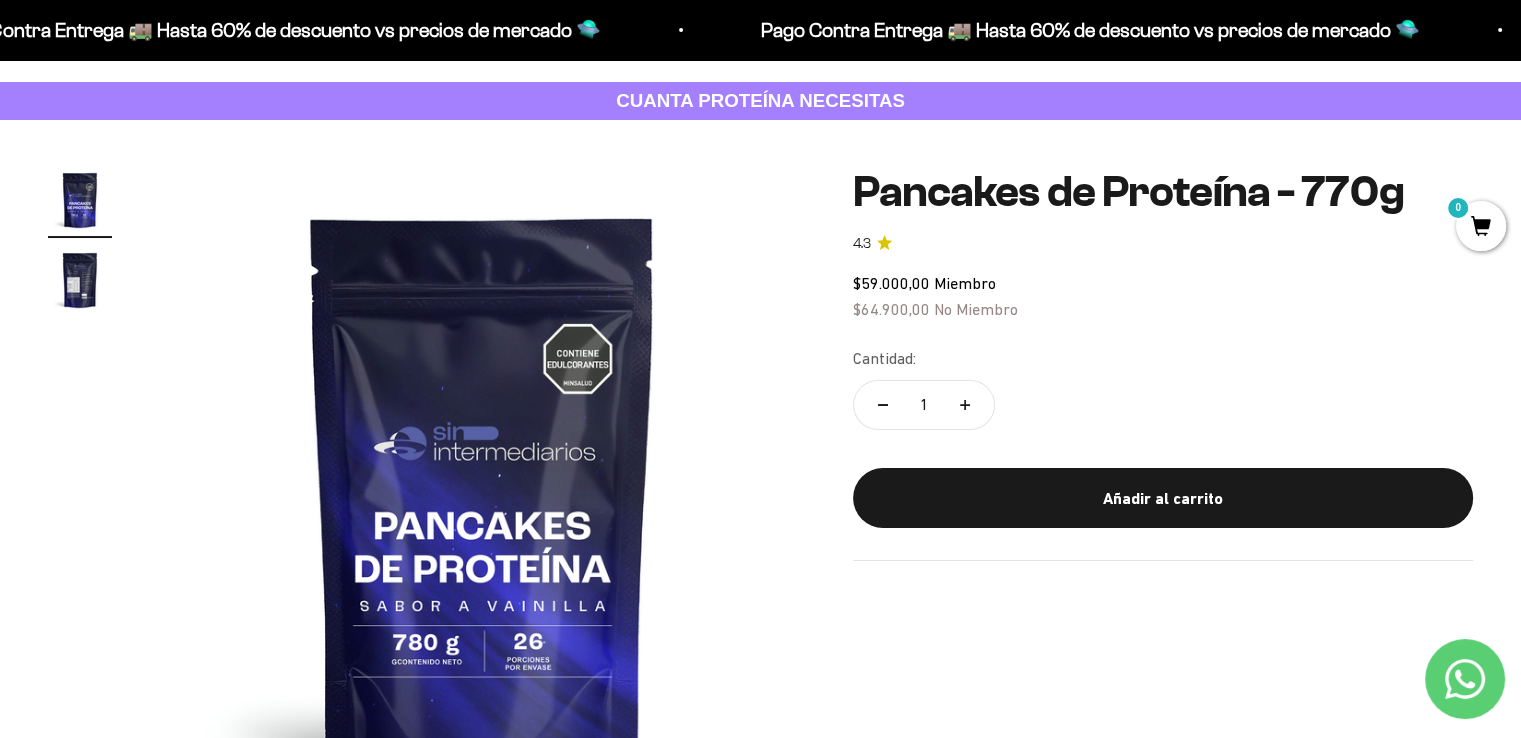 drag, startPoint x: 1534, startPoint y: 75, endPoint x: 1535, endPoint y: 86, distance: 11.045361 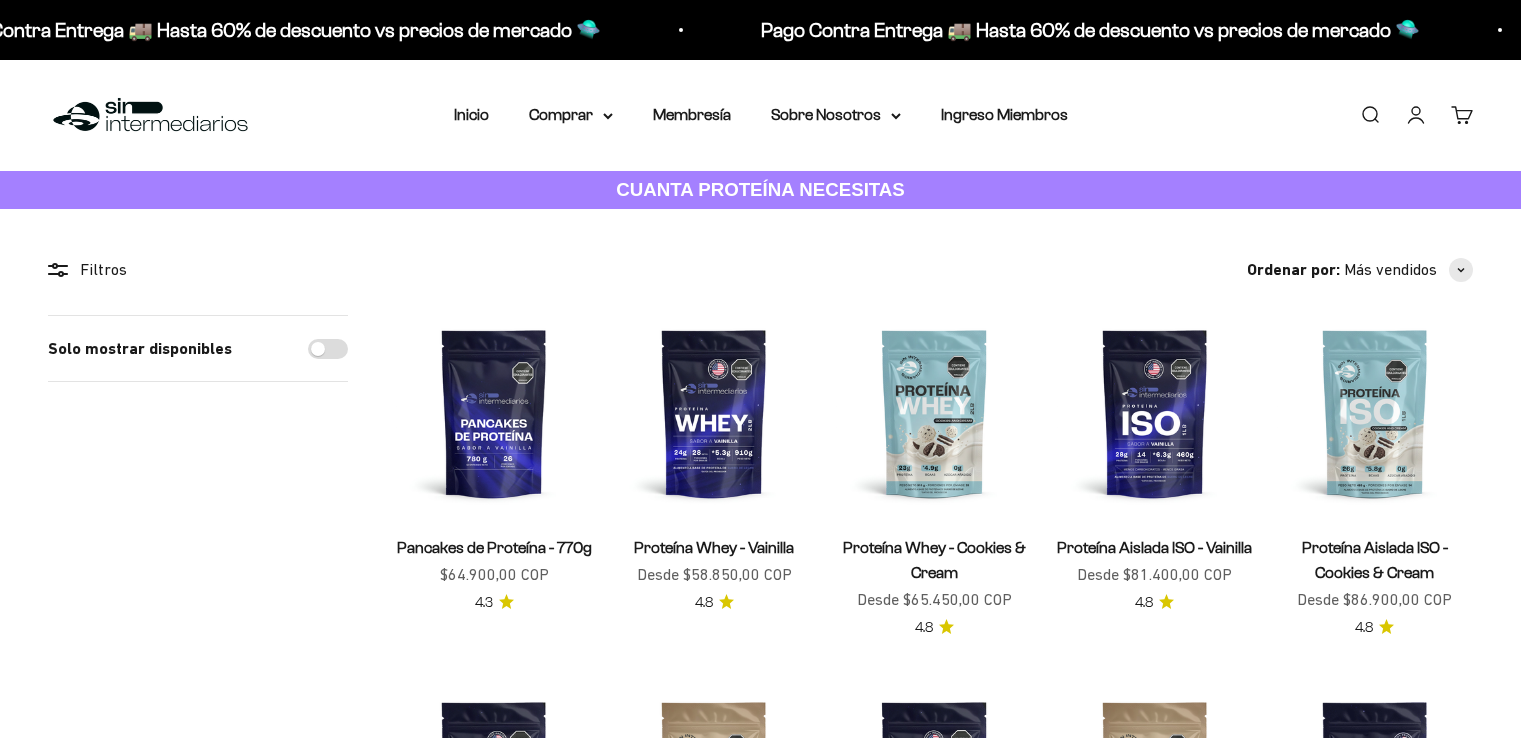 scroll, scrollTop: 121, scrollLeft: 0, axis: vertical 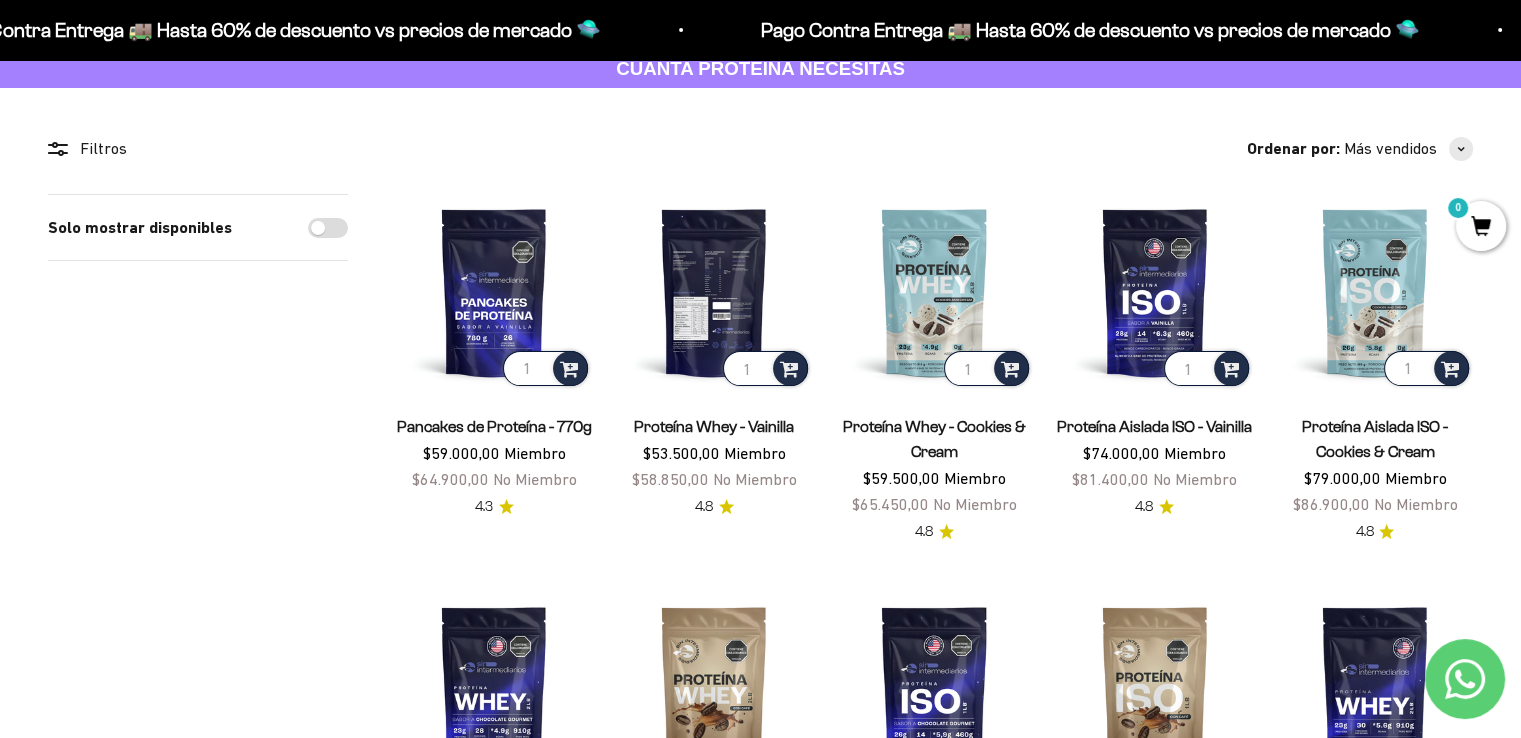 click at bounding box center [714, 292] 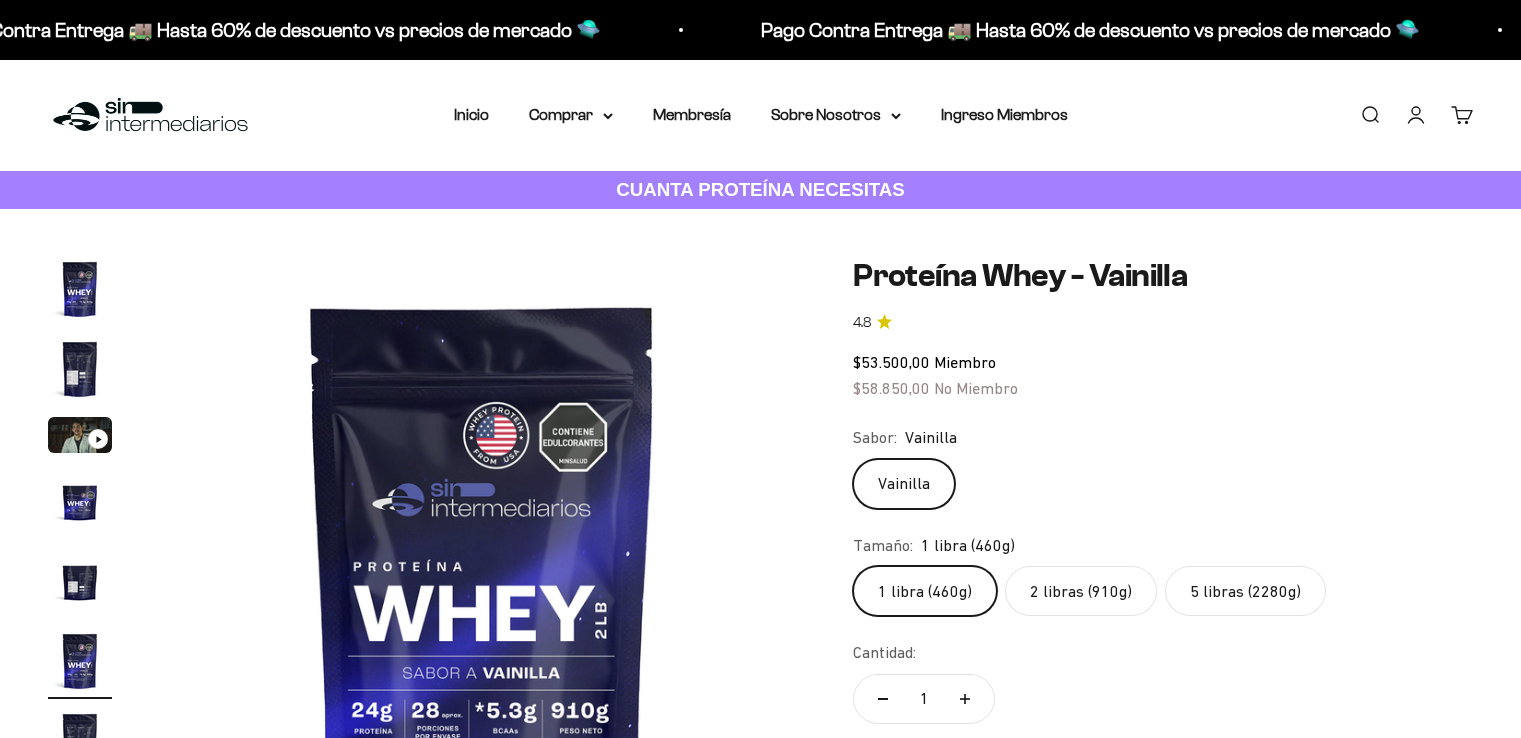 scroll, scrollTop: 0, scrollLeft: 0, axis: both 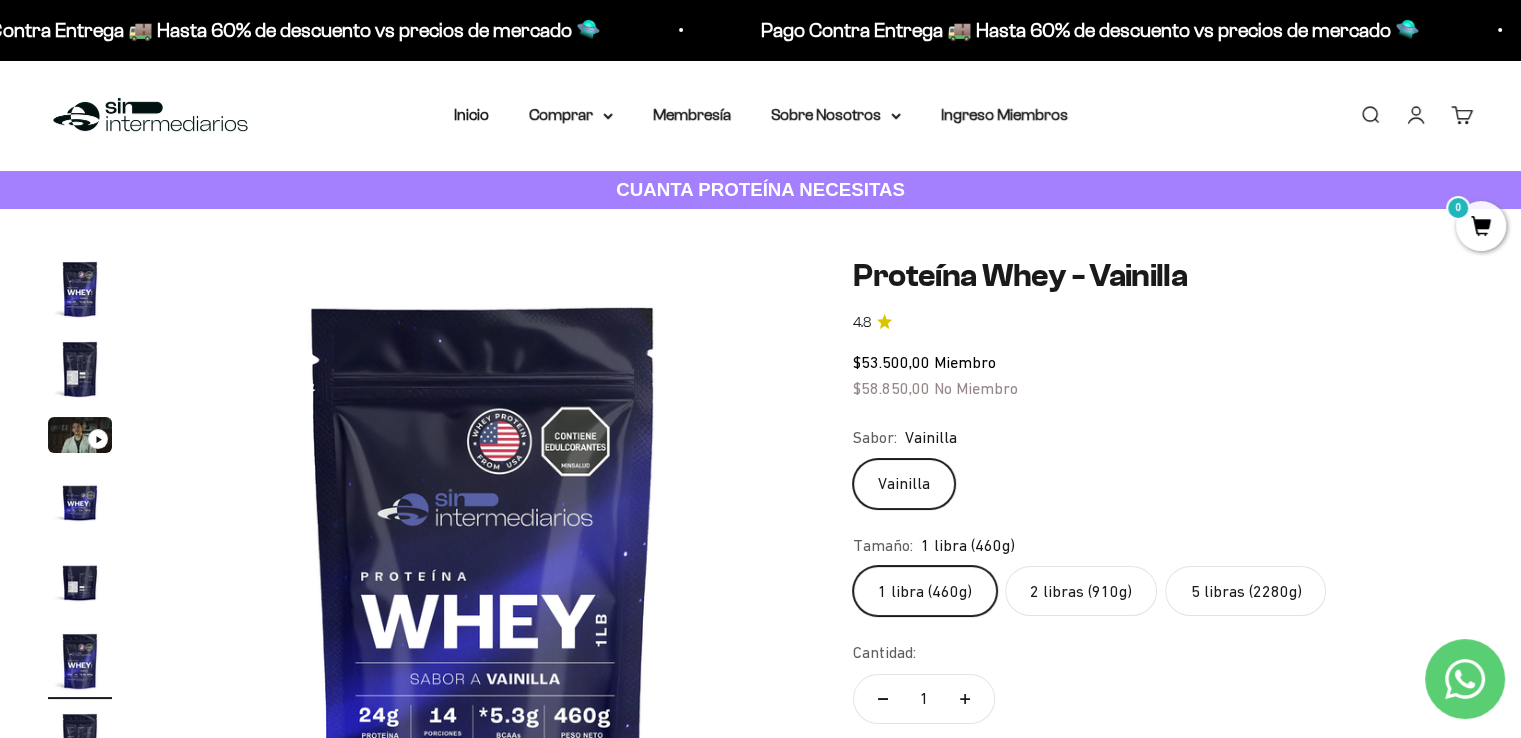 click on "2 libras (910g)" 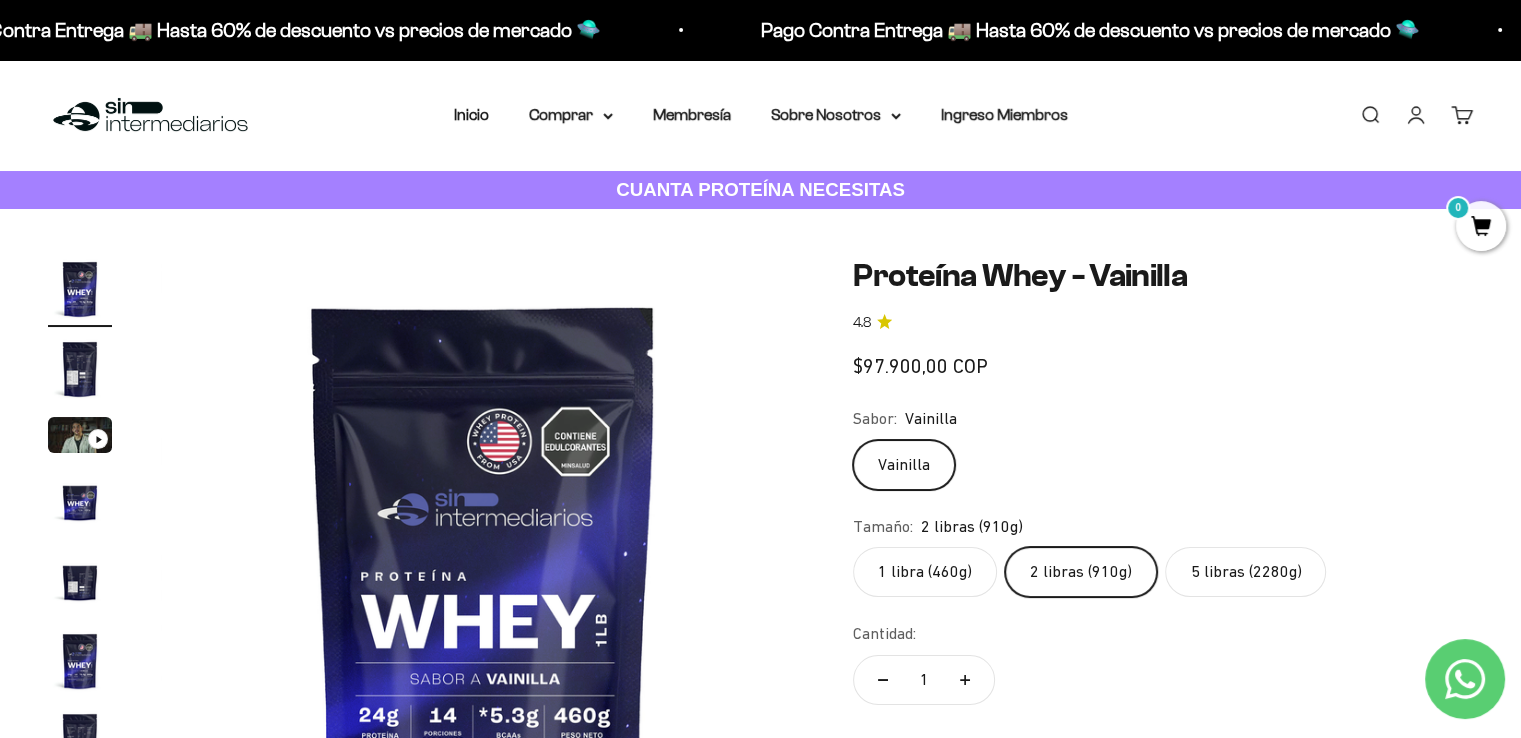scroll, scrollTop: 0, scrollLeft: 0, axis: both 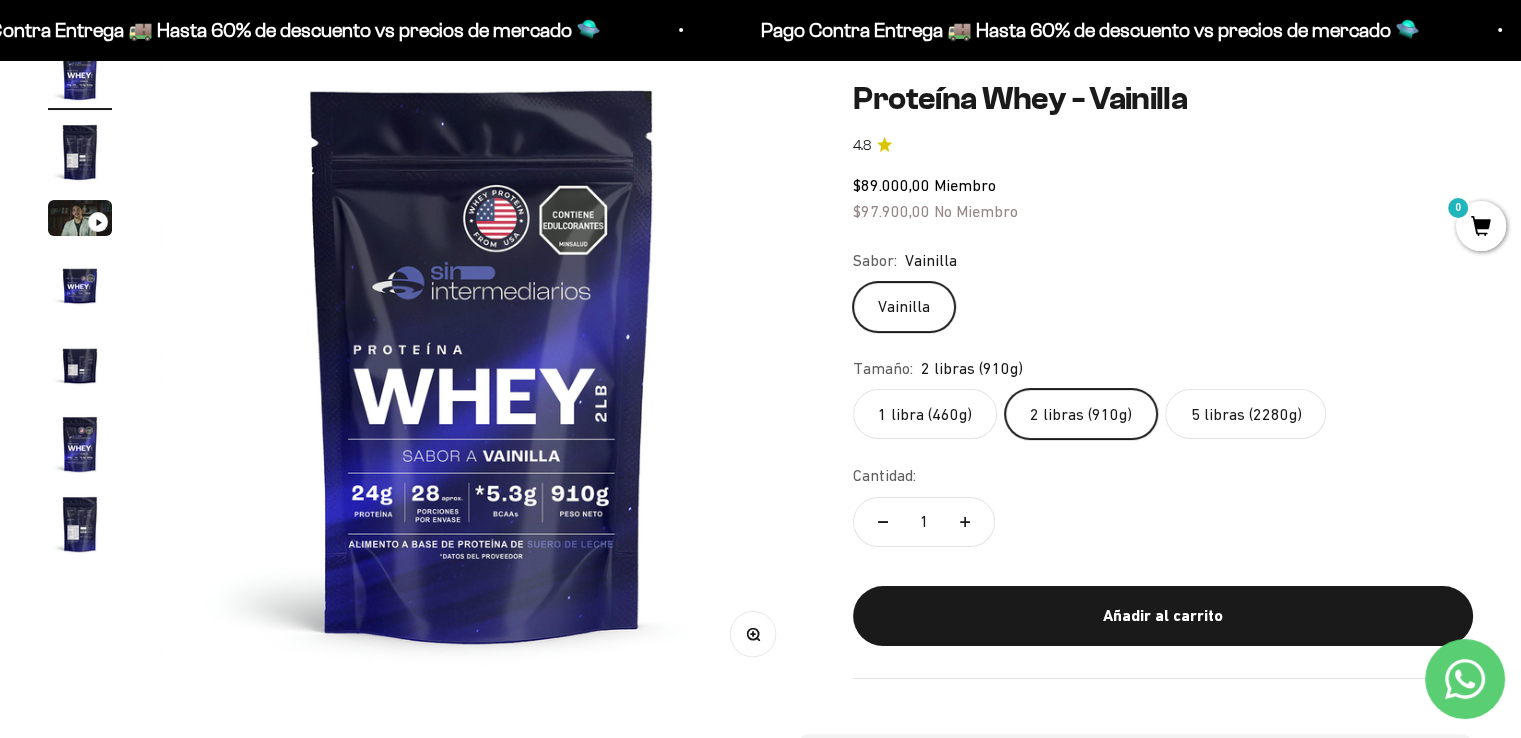 click on "Vainilla" 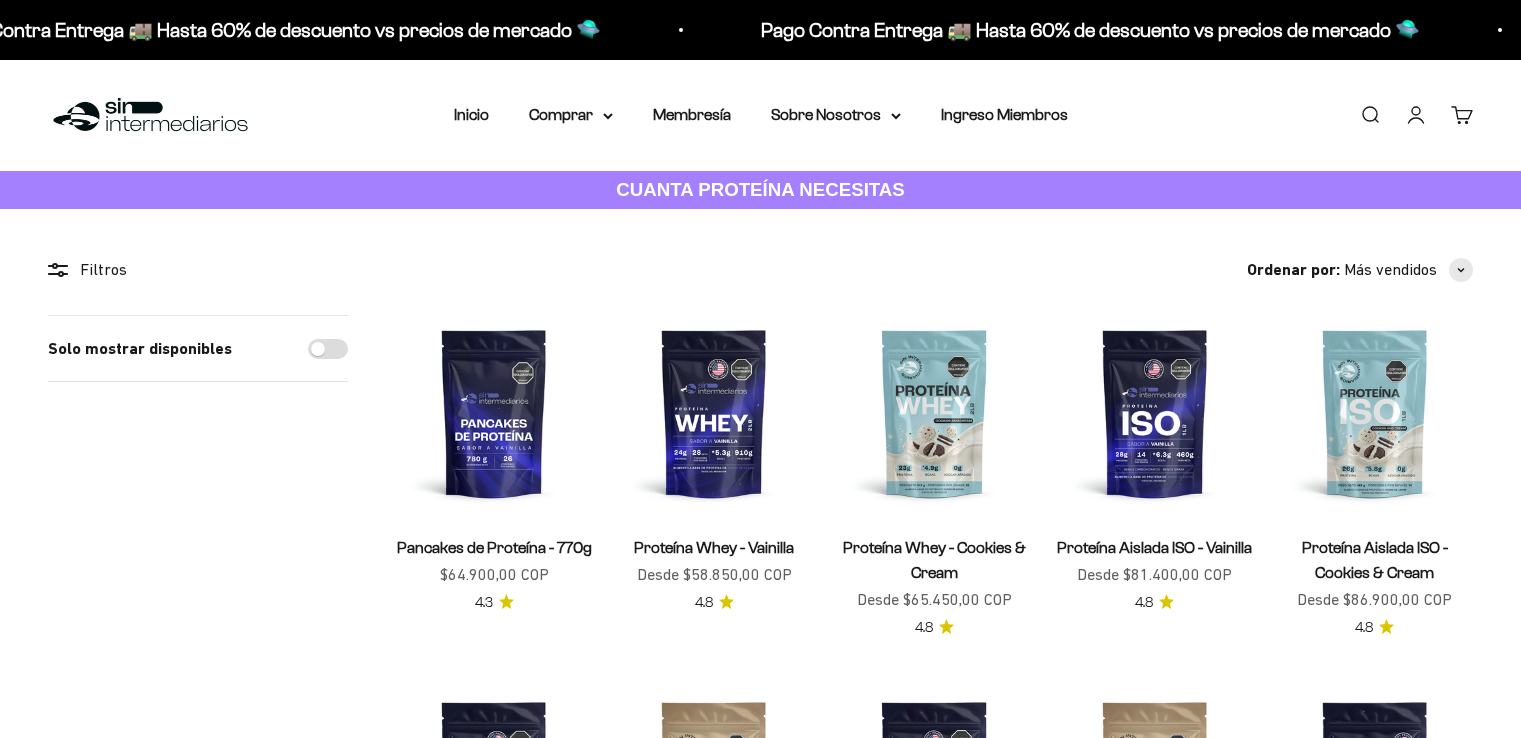 scroll, scrollTop: 121, scrollLeft: 0, axis: vertical 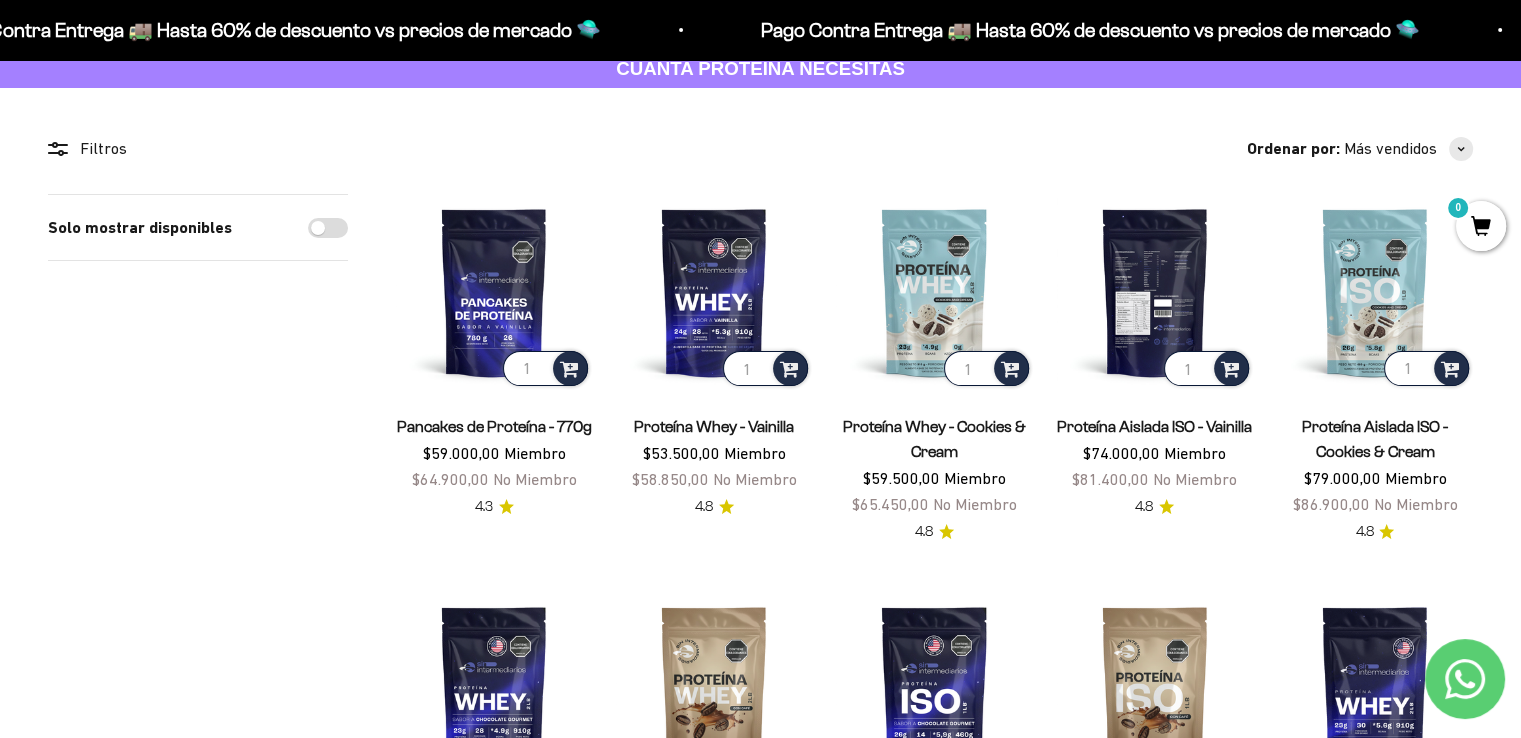 click at bounding box center [1155, 292] 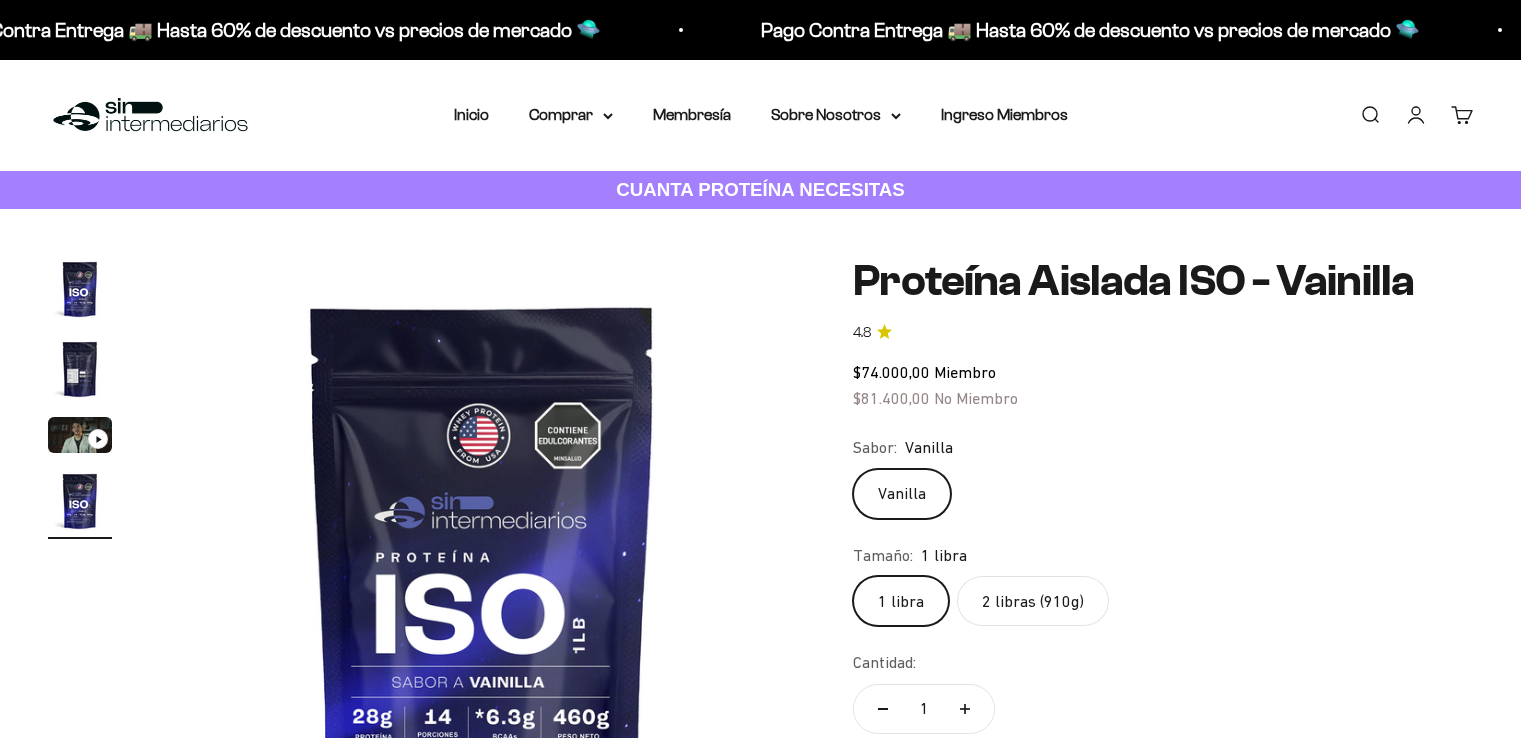 scroll, scrollTop: 0, scrollLeft: 0, axis: both 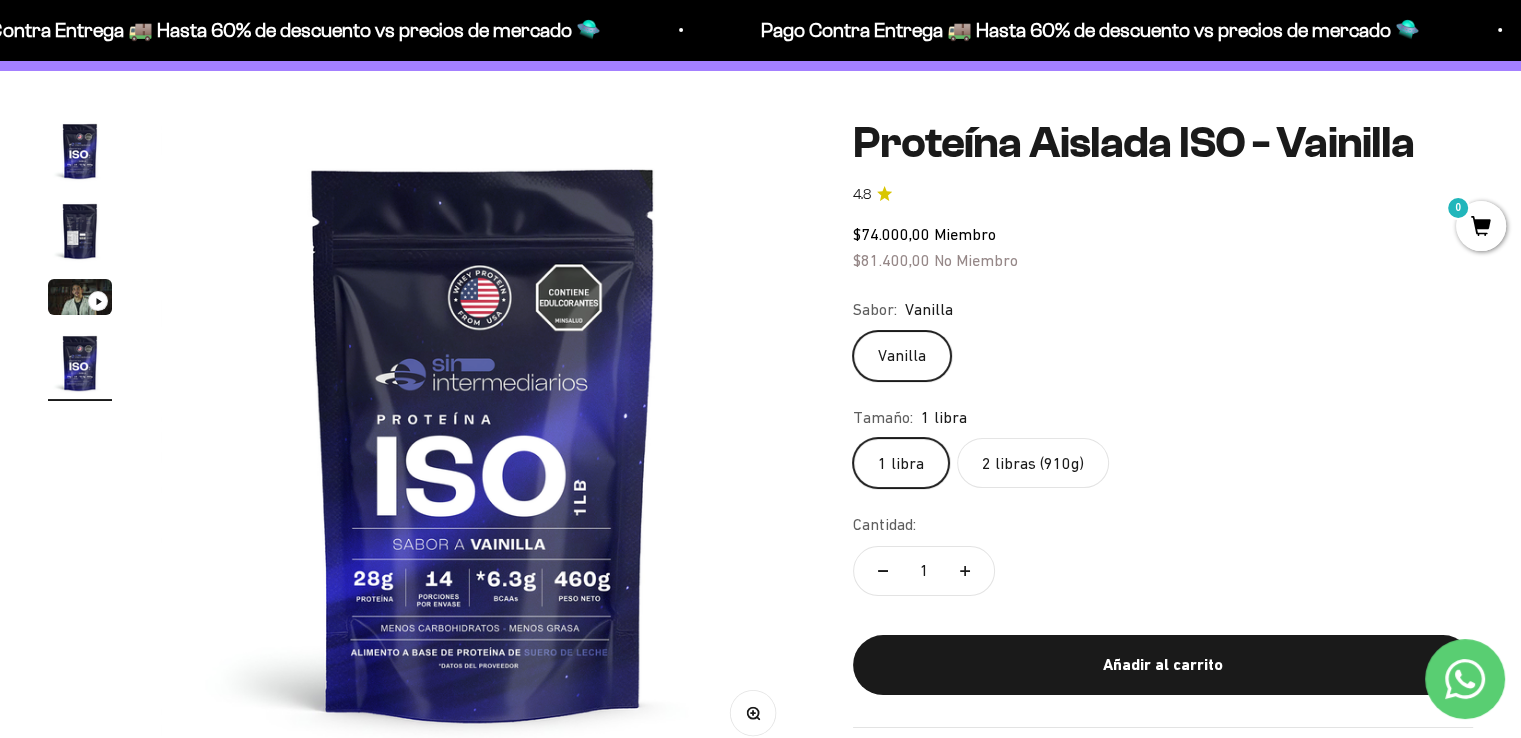 drag, startPoint x: 1531, startPoint y: 68, endPoint x: 1533, endPoint y: 83, distance: 15.132746 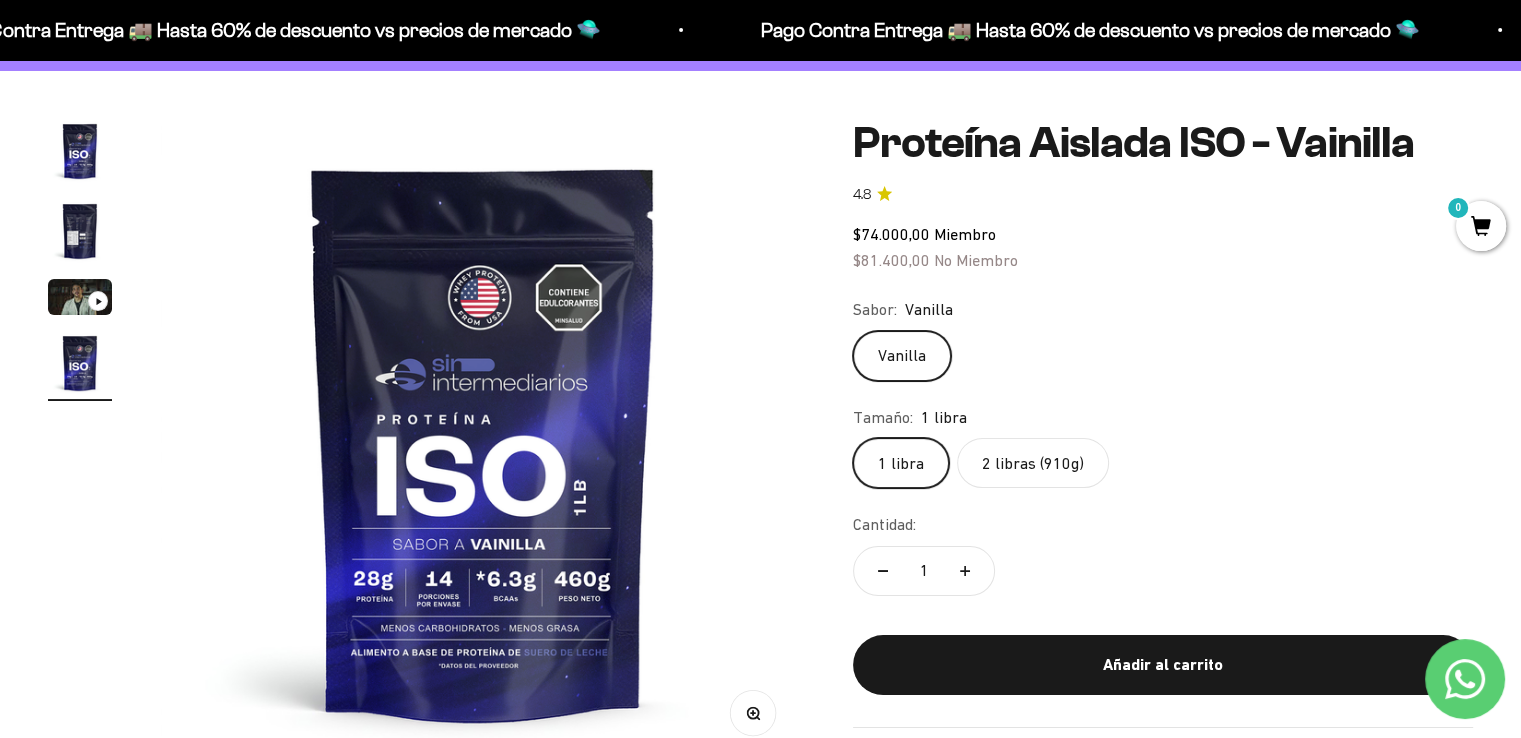 scroll, scrollTop: 0, scrollLeft: 0, axis: both 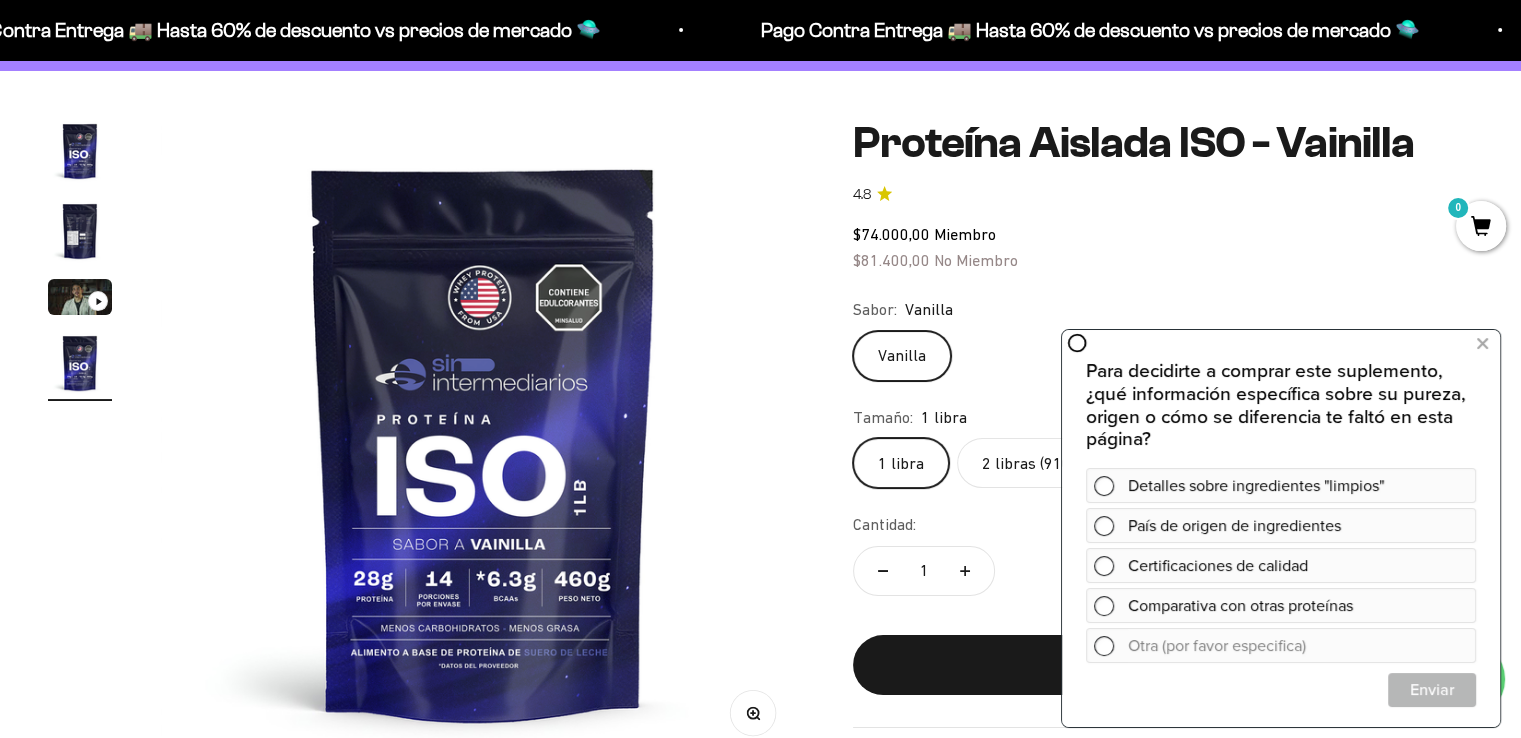 click on "2 libras (910g)" 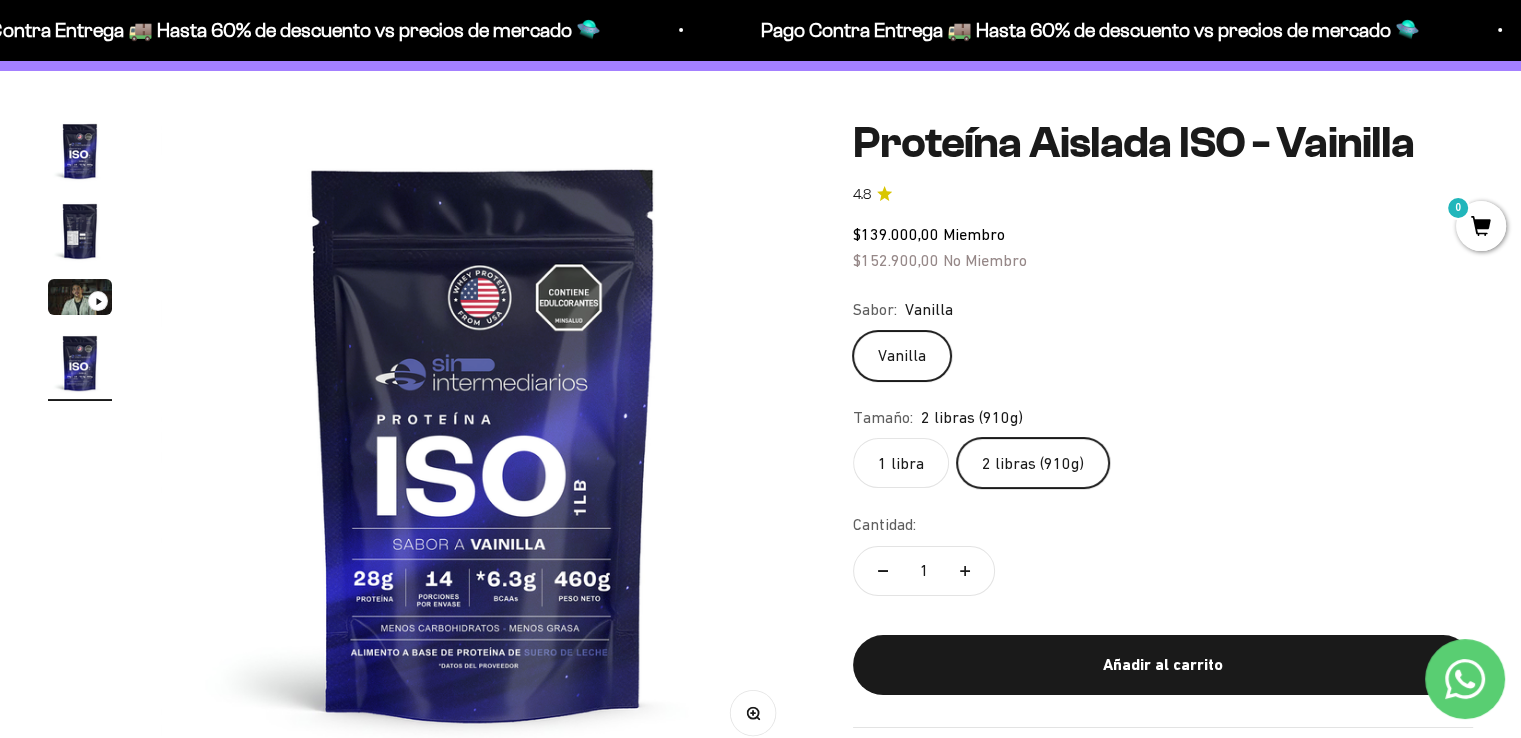 scroll, scrollTop: 0, scrollLeft: 0, axis: both 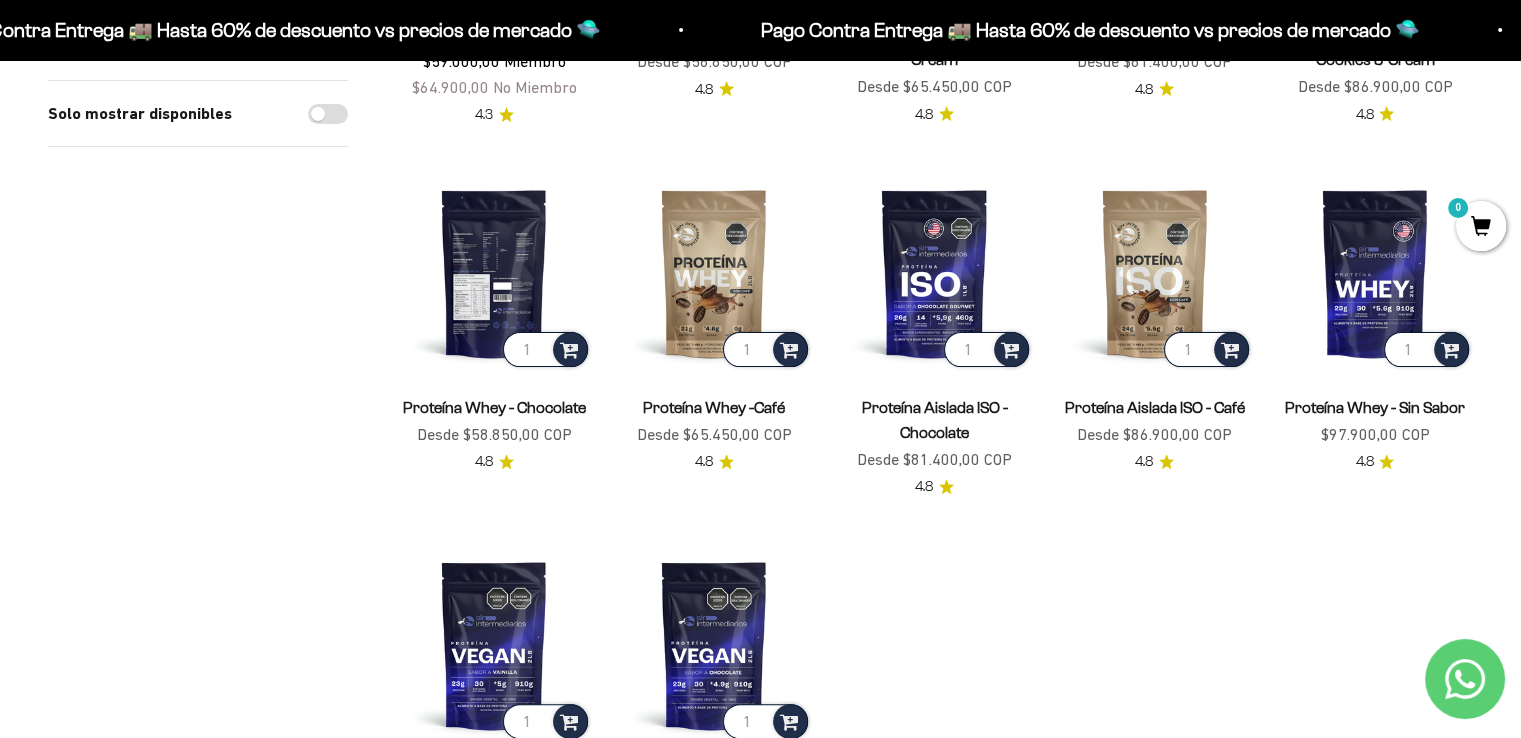 click at bounding box center (494, 273) 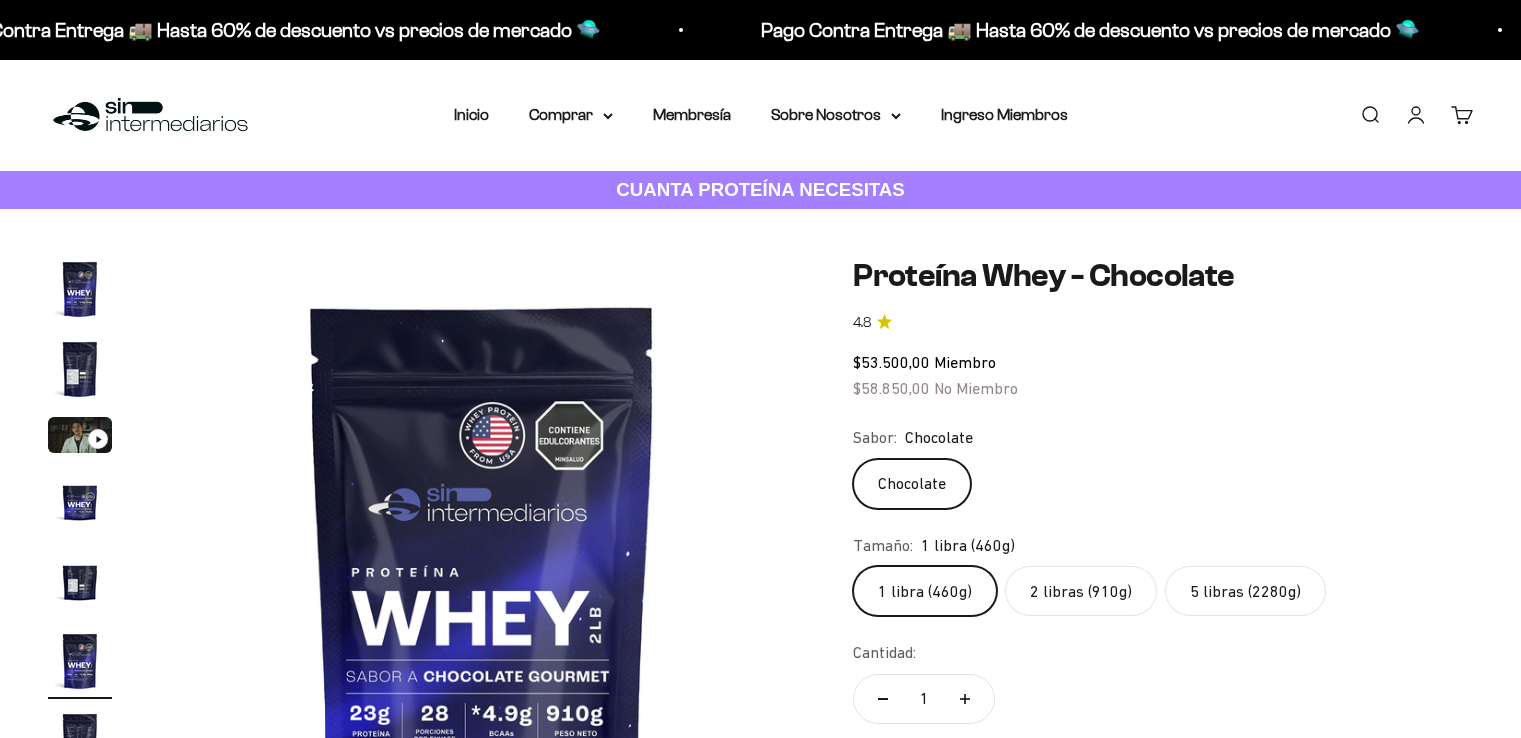 scroll, scrollTop: 0, scrollLeft: 0, axis: both 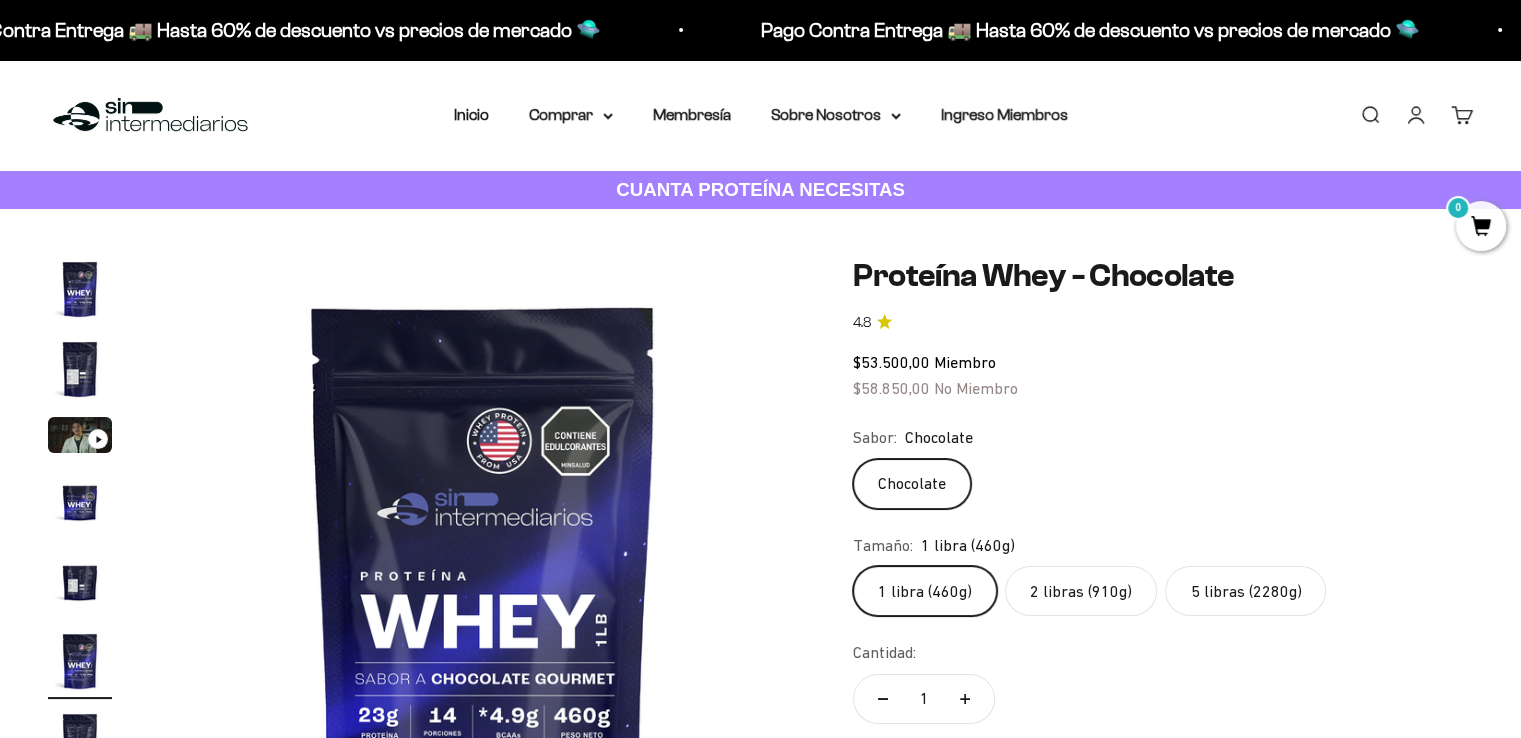 click on "2 libras (910g)" 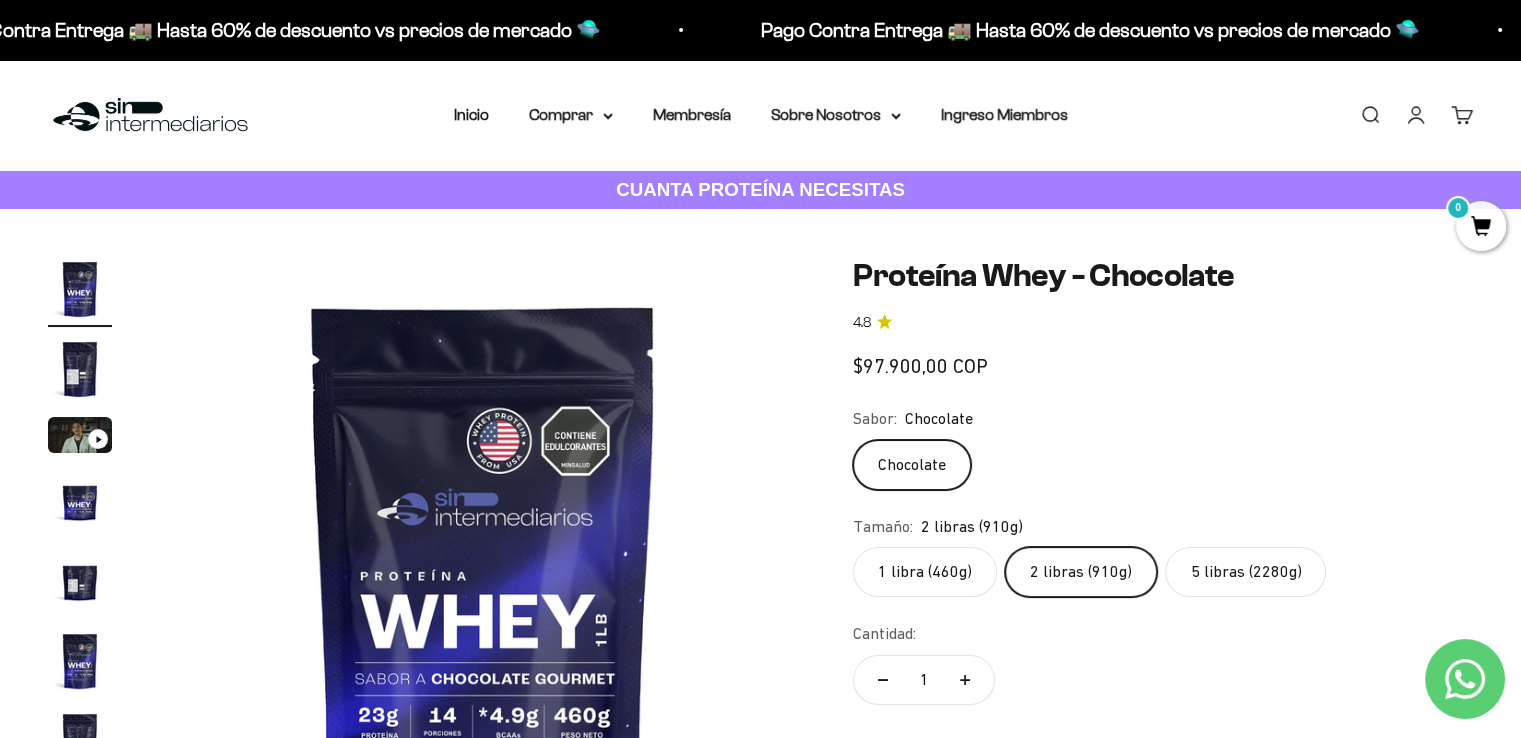 scroll, scrollTop: 0, scrollLeft: 0, axis: both 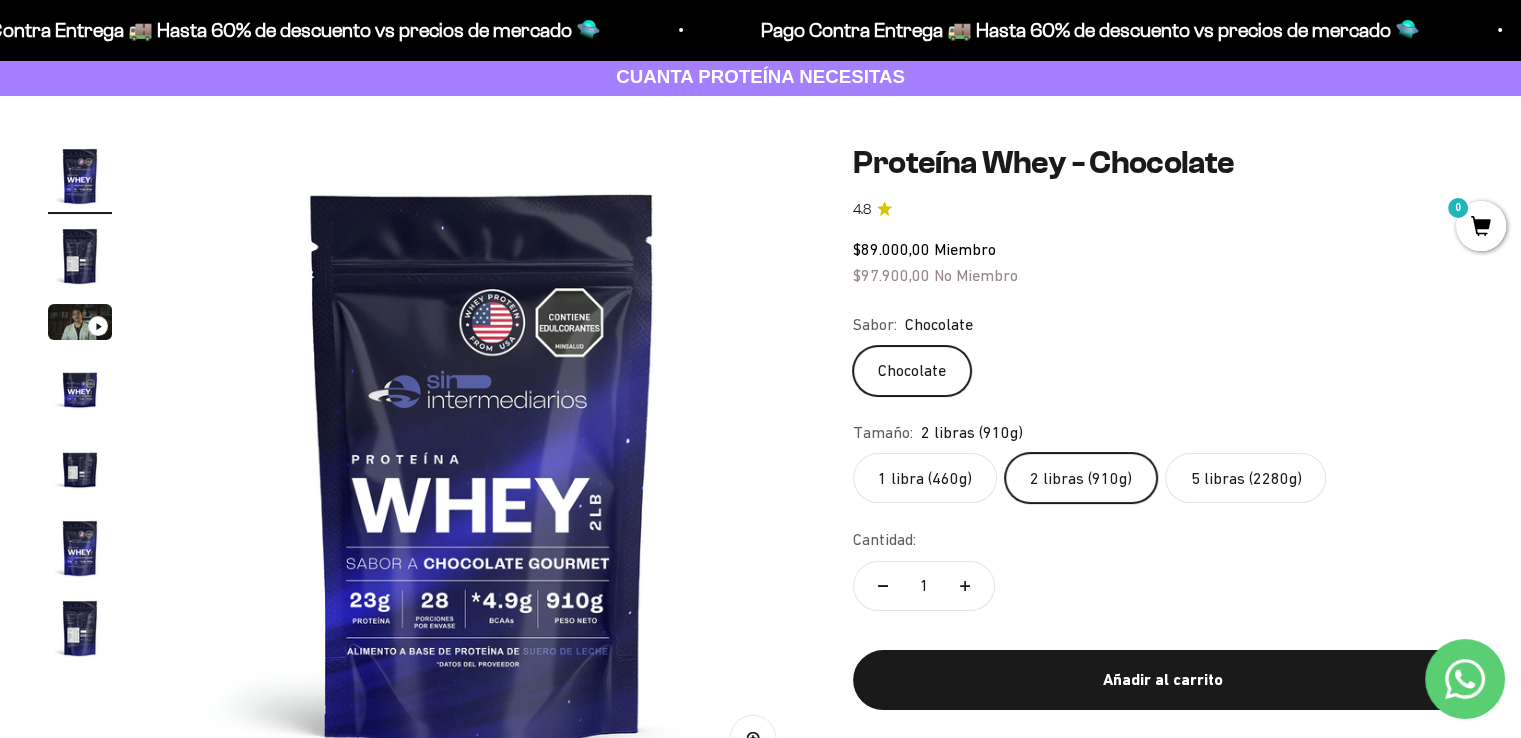 click on "5 libras (2280g)" 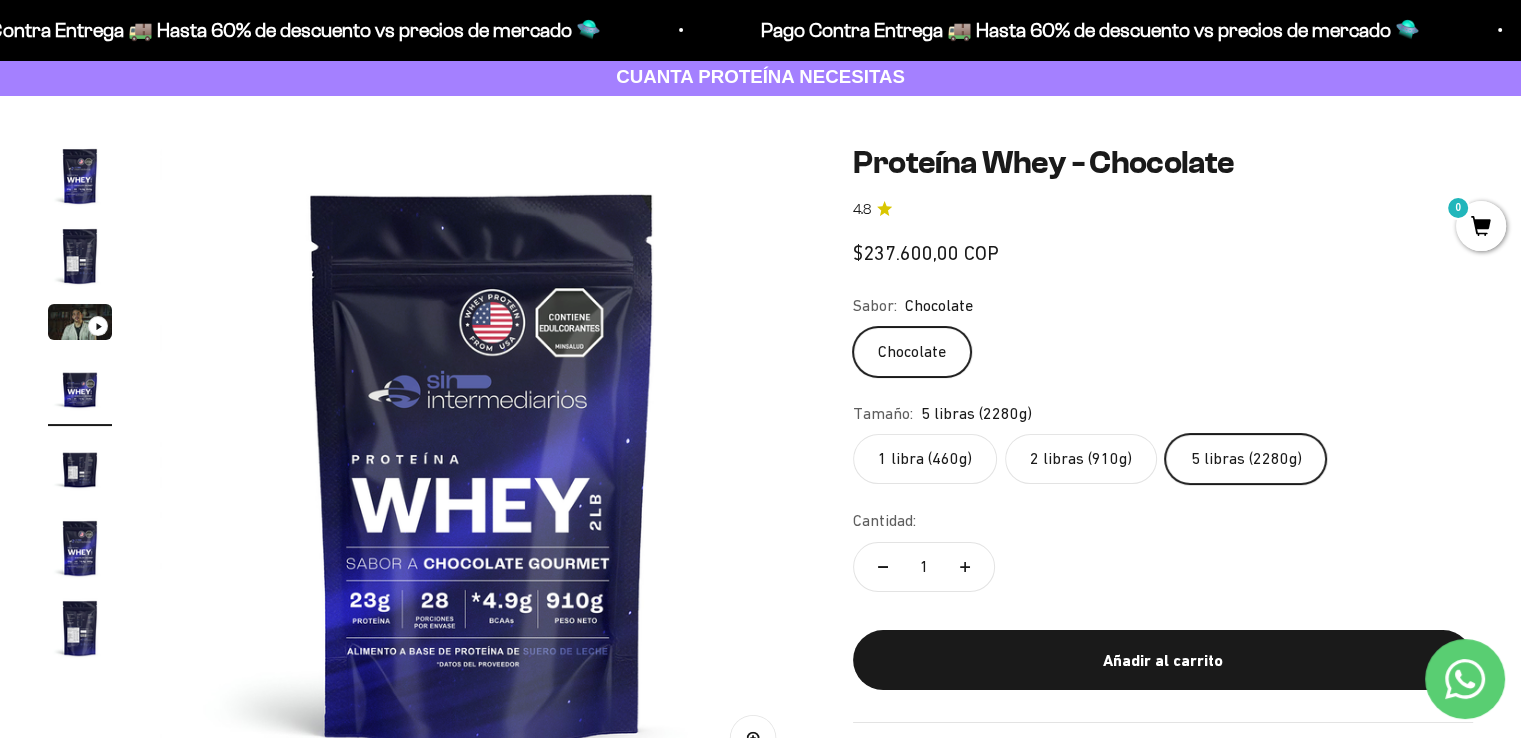 scroll, scrollTop: 0, scrollLeft: 2008, axis: horizontal 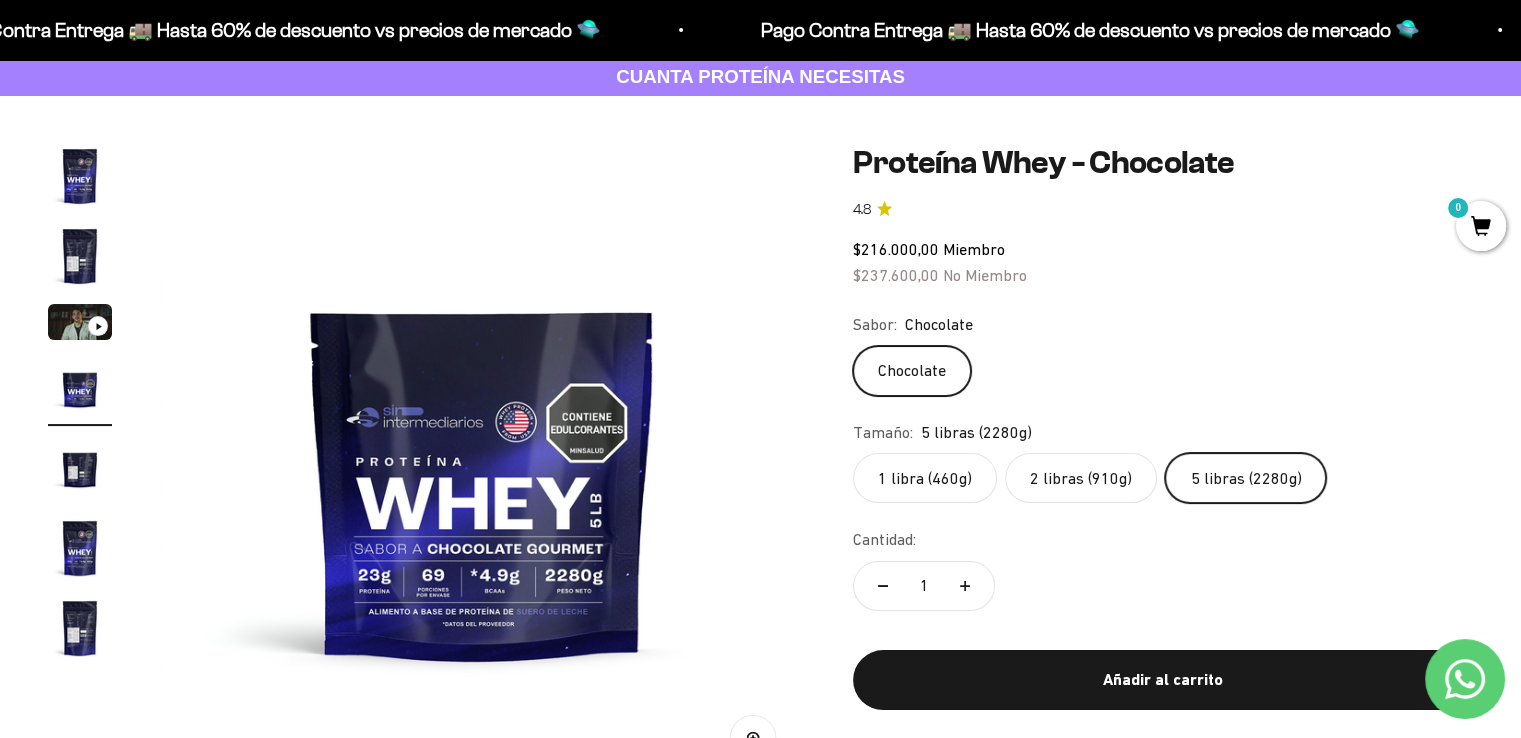 click on "2 libras (910g)" 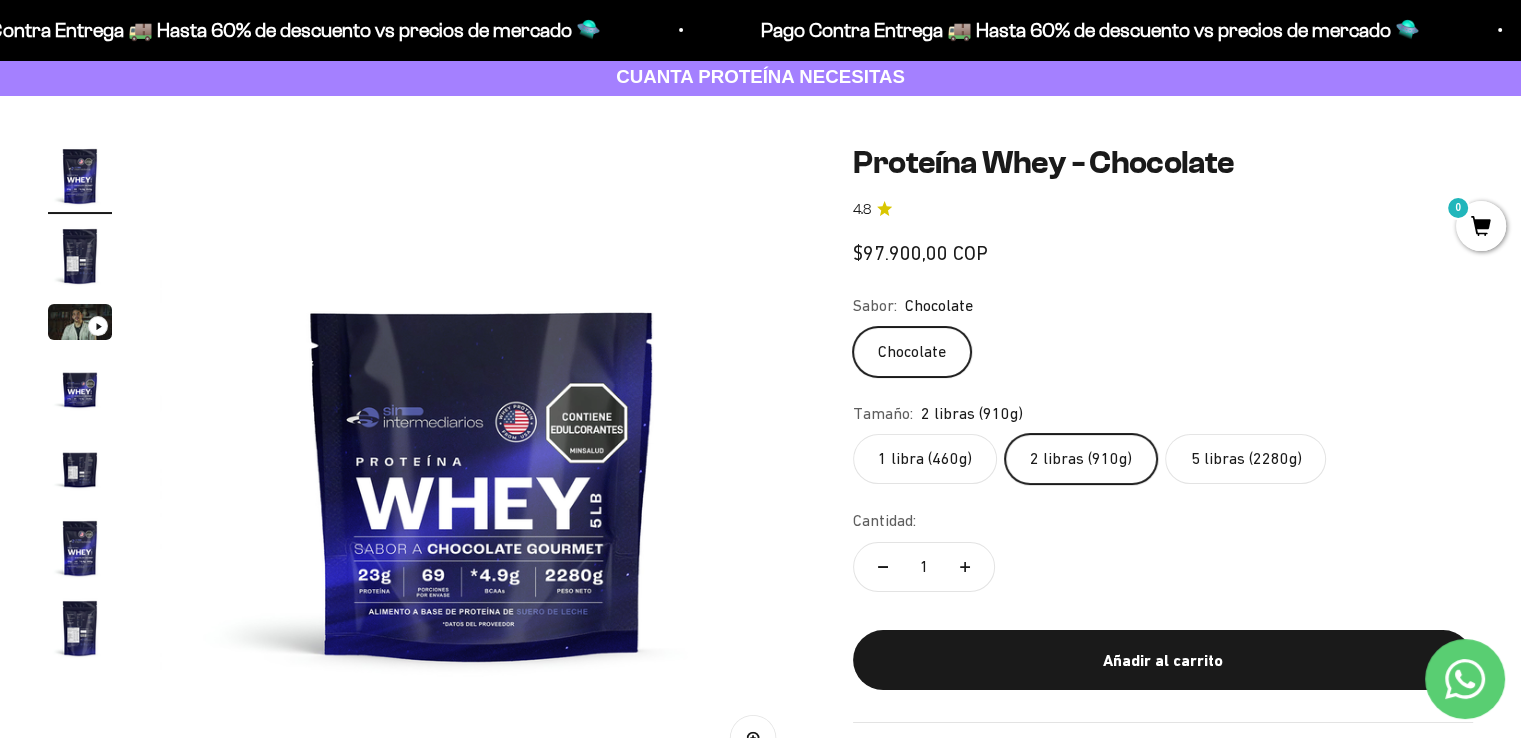 scroll, scrollTop: 0, scrollLeft: 0, axis: both 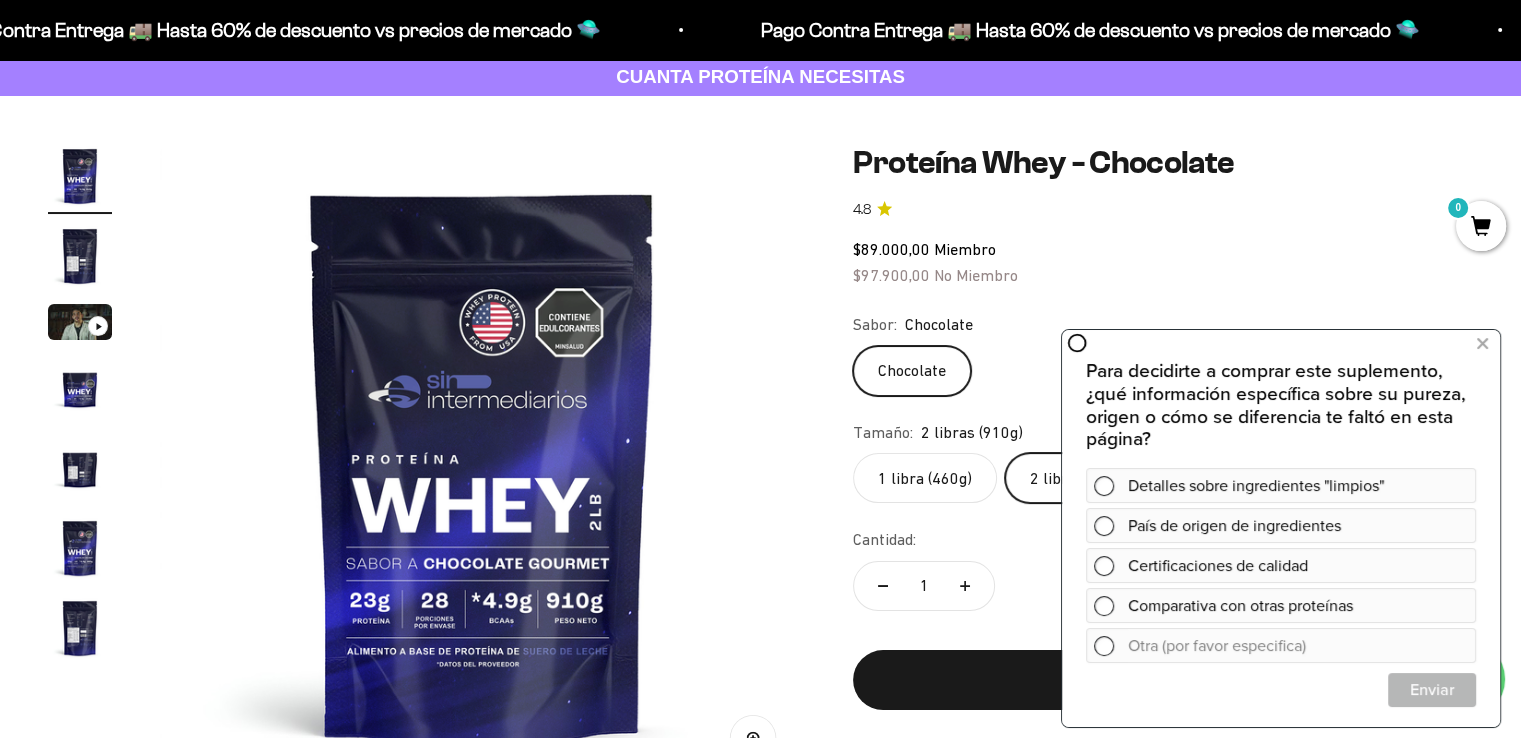 click on "4.8" 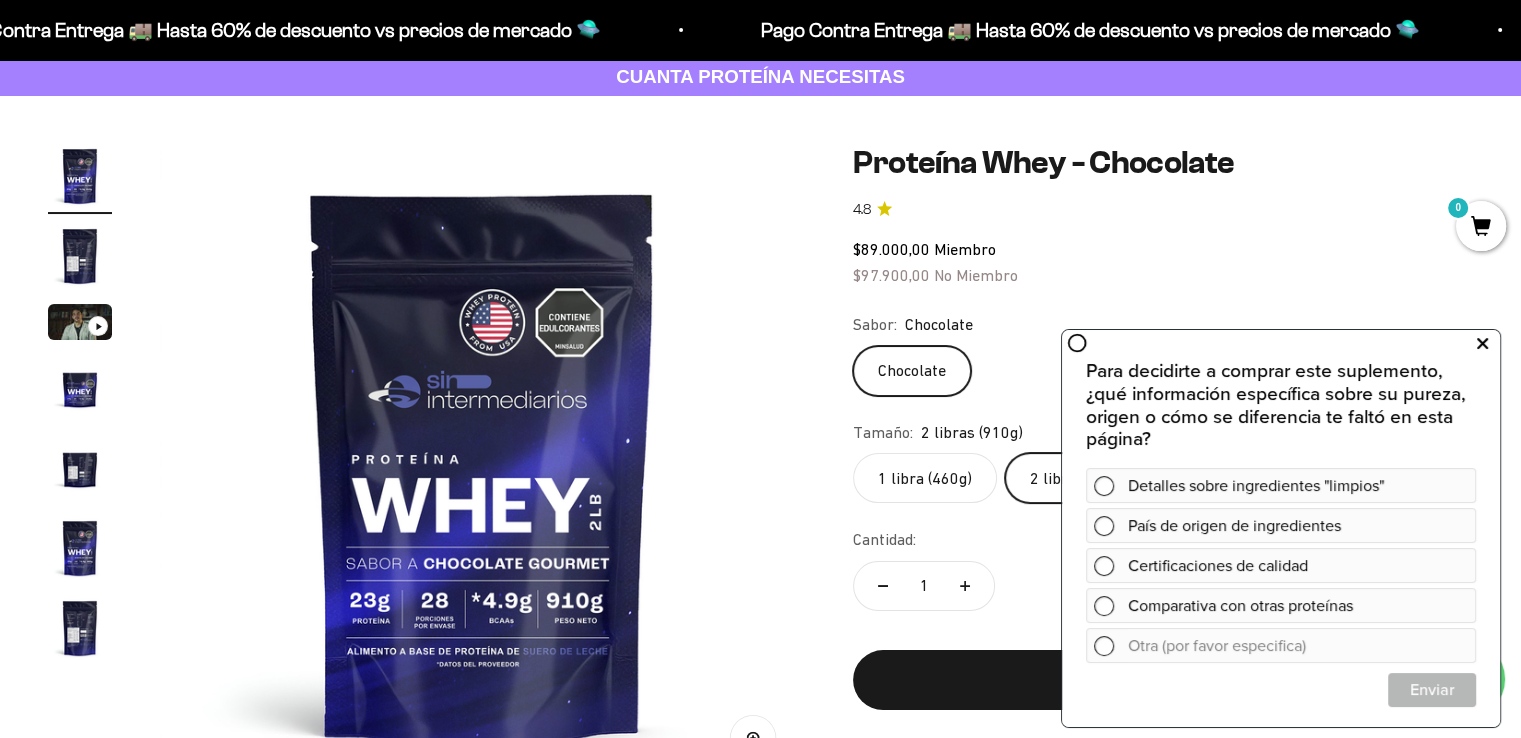 click at bounding box center (1482, 344) 